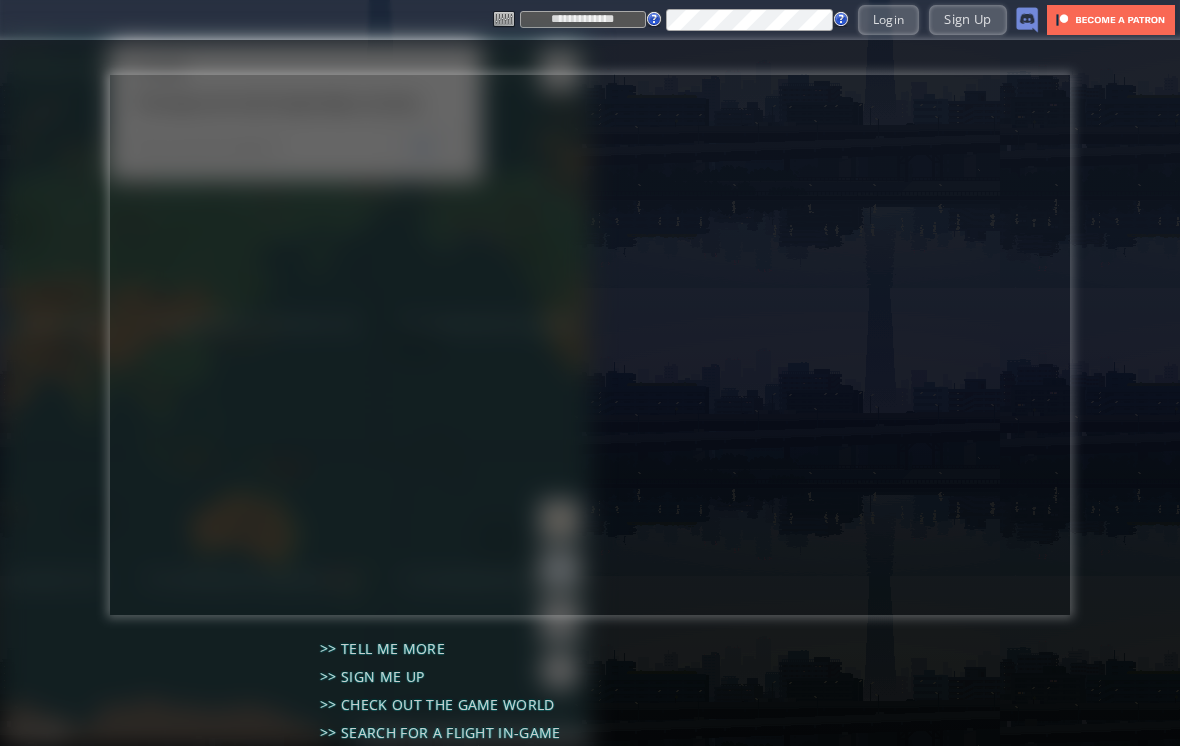 click on "Login" at bounding box center [889, 19] 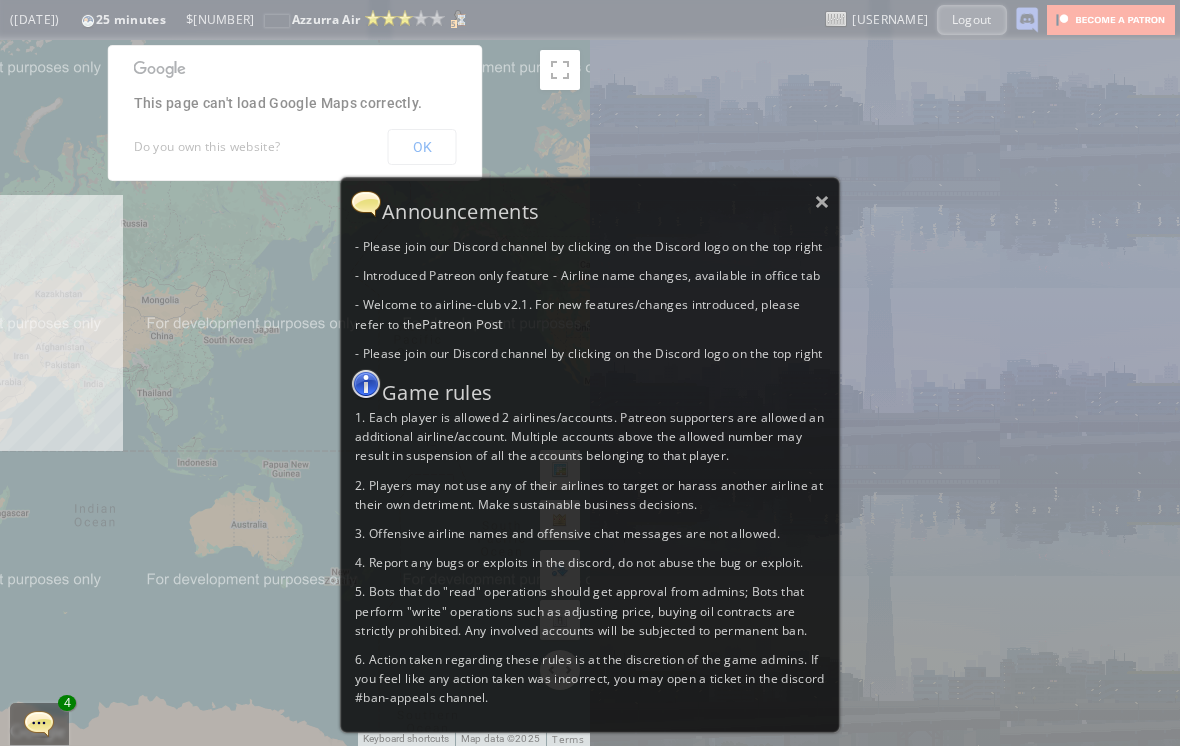 click on "×" at bounding box center [822, 201] 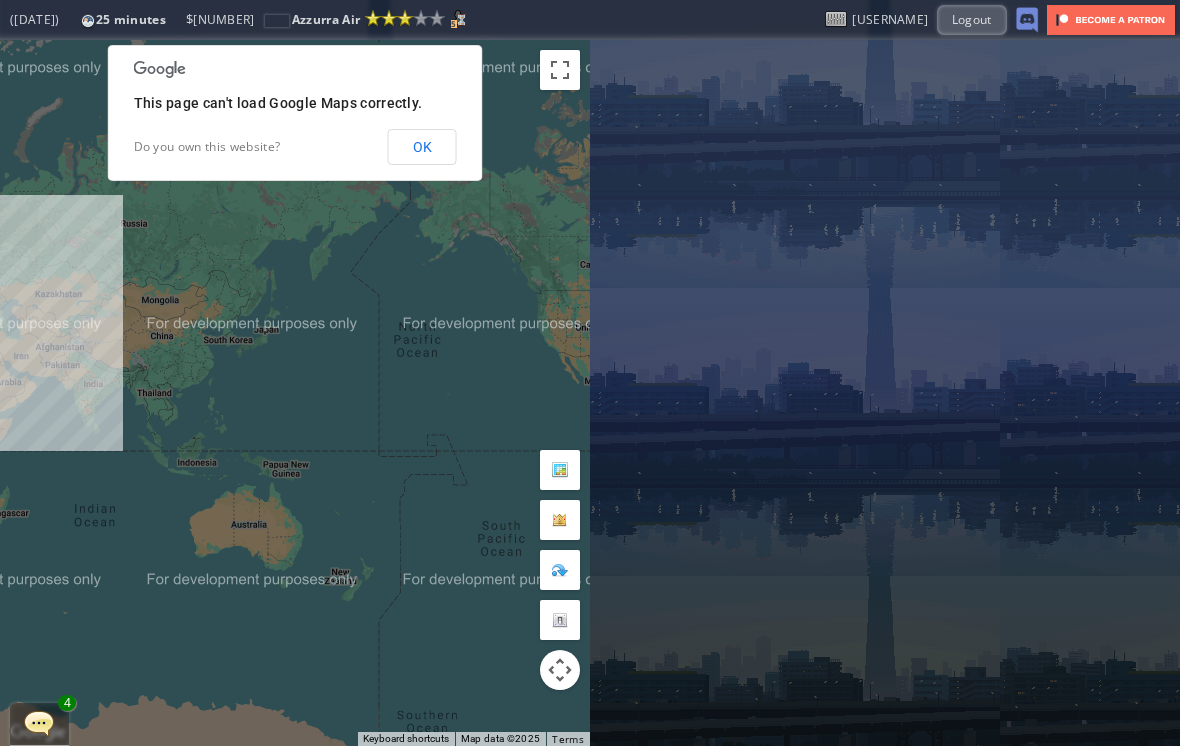 click on "OK" at bounding box center [422, 147] 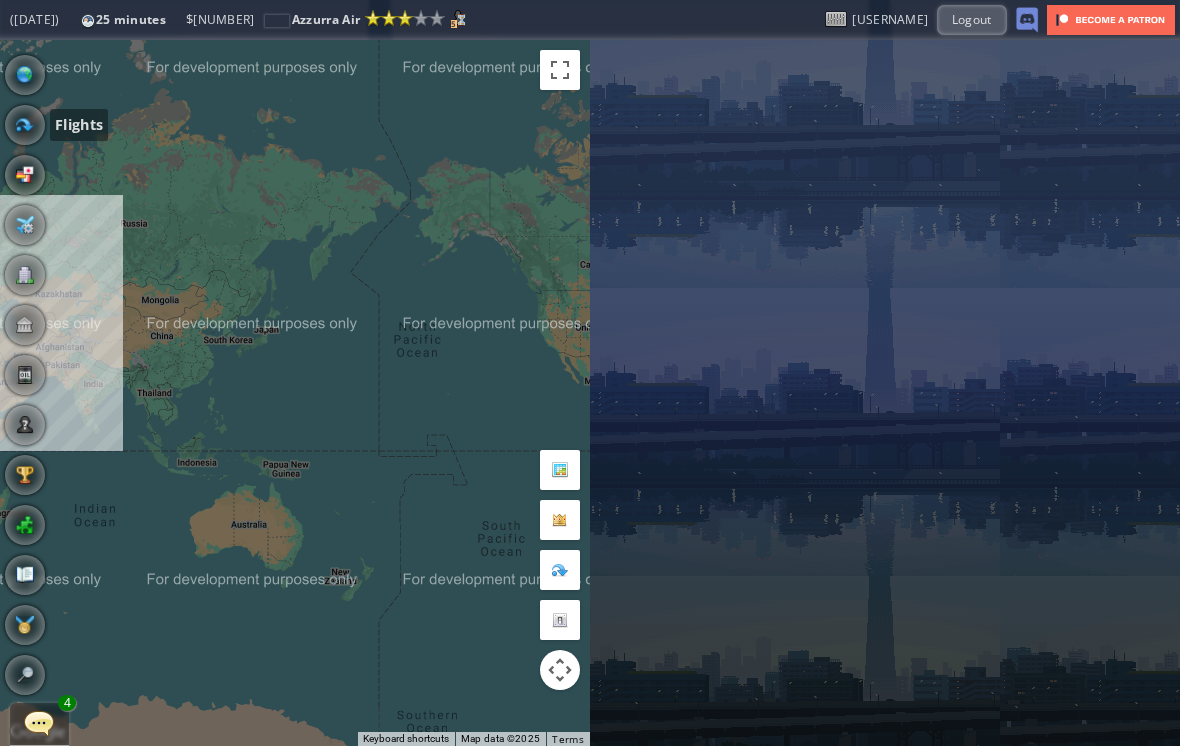 click at bounding box center (25, 125) 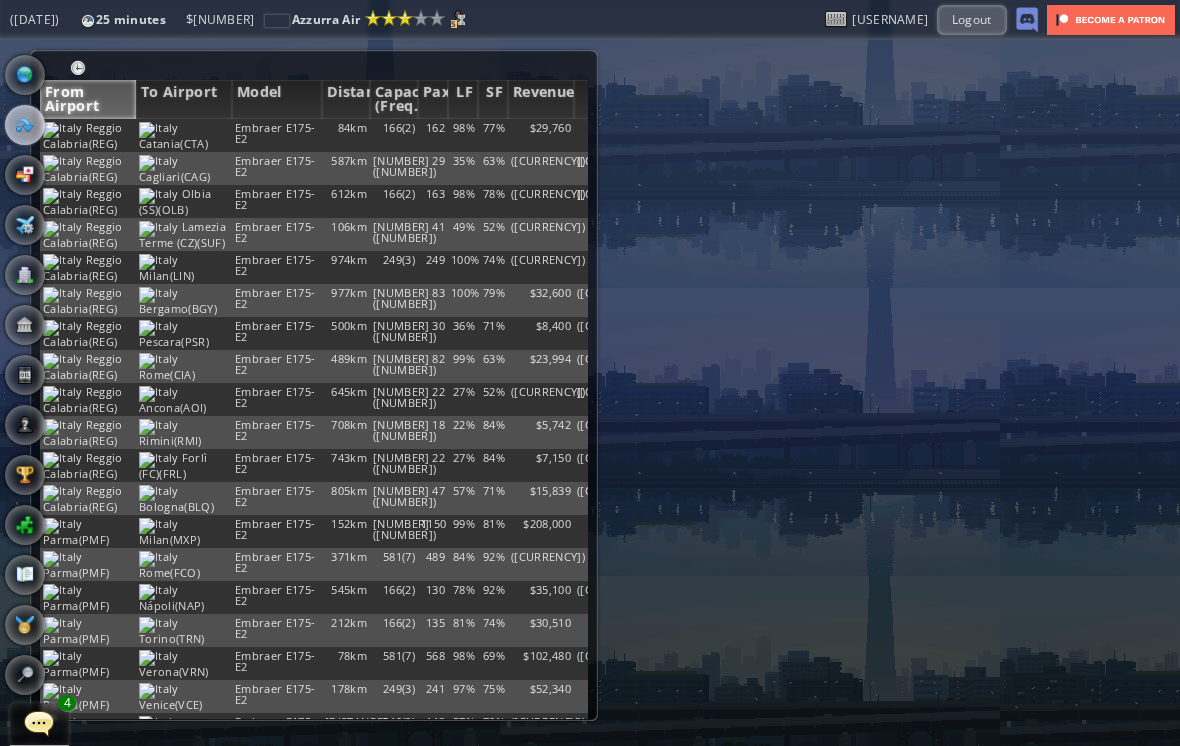 click on "77%" at bounding box center [493, 135] 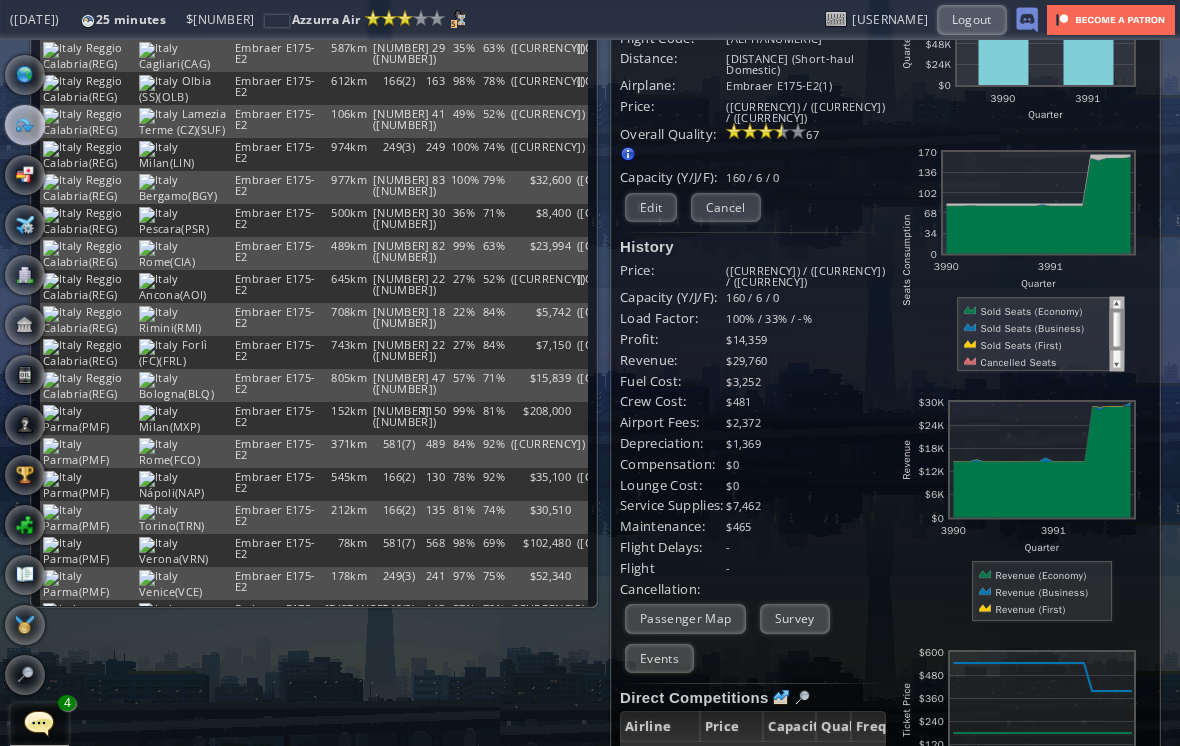 scroll, scrollTop: 126, scrollLeft: 0, axis: vertical 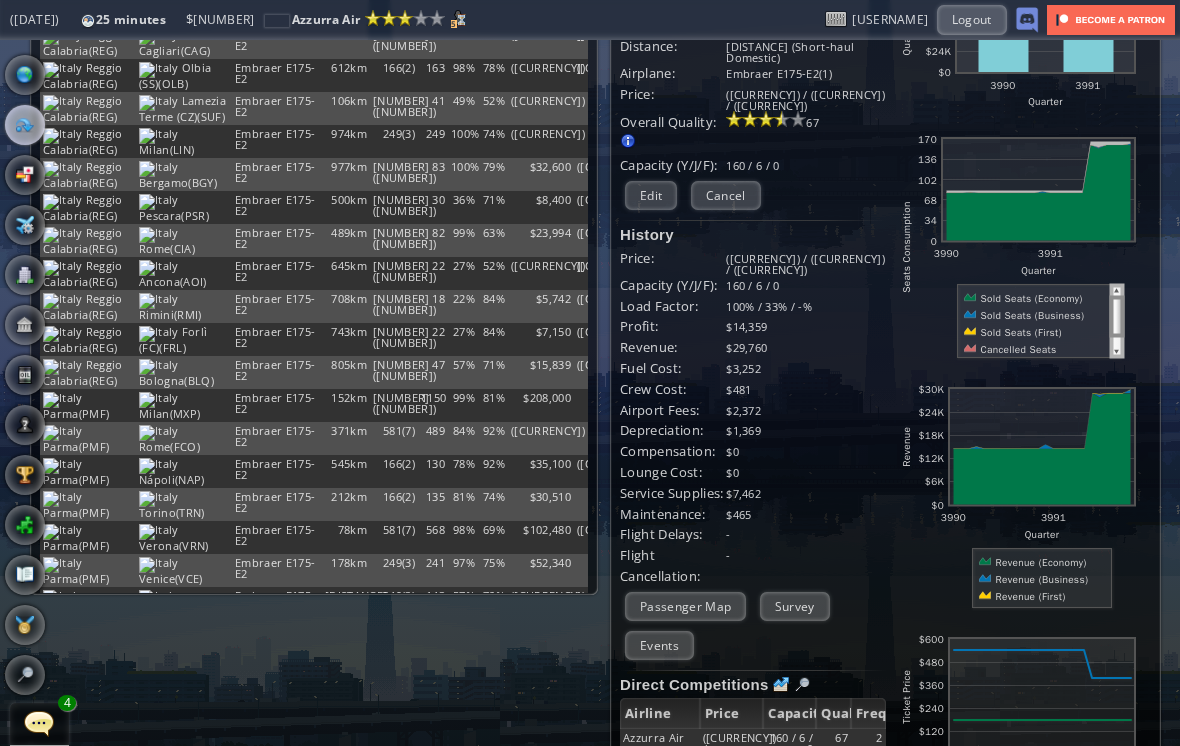 click on "Events" at bounding box center [659, 645] 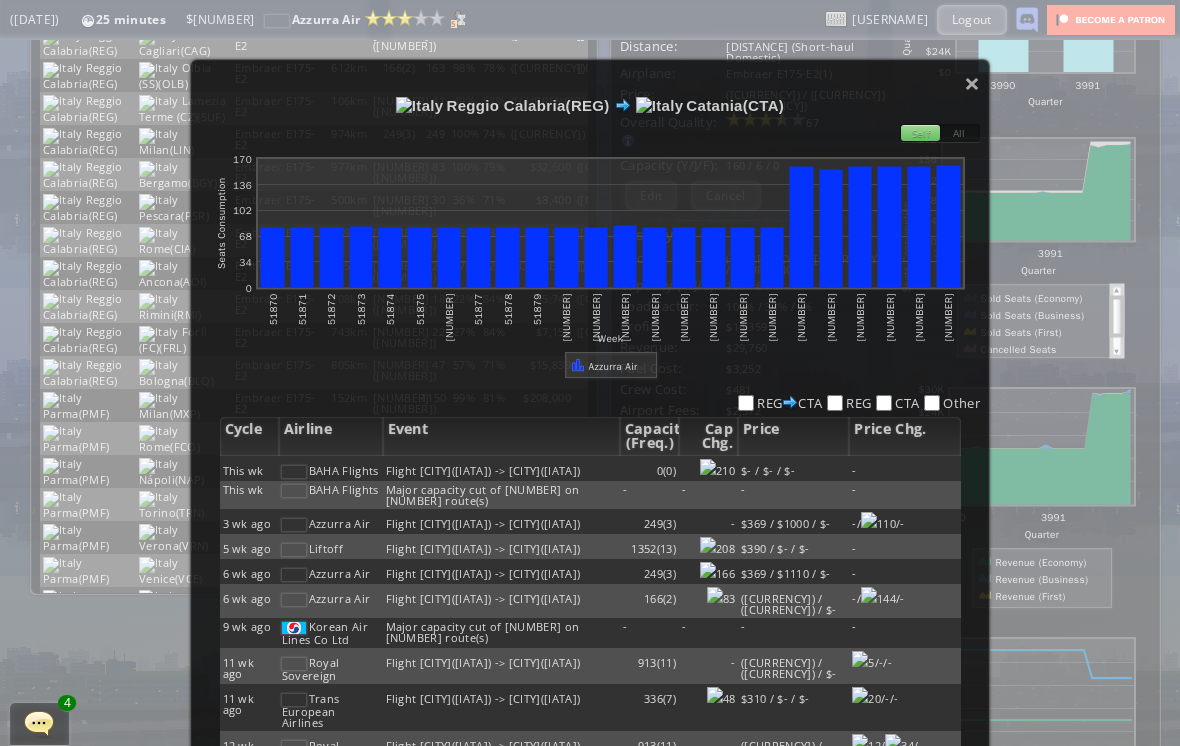 click on "×
[CITY]([IATA]) [CITY]([IATA])
Self
All
abcdefhiklmnopqrstuvwxyz Loading chart. Please wait. abcdefhiklmnopqrstuvwxyz Week Seats Consumption 0 34 68 102 136 170 51870 51871 51872 51873 51874 51875 51876 51877 51878 51879 51880 51881 51882 51883 51884 51885 51886 51887 51888 51889 51890 51891 51892 51893 Azzurra Air
REG CTA
REG
CTA
Other
Cycle
Airline
Event
Capacity (Freq.)
Cap Chg.
Price
Price Chg.
This wk BAHA Flights Flight [CITY]([IATA]) -> [CITY]([IATA]) 0 (0) 210 $- / $- / $- - This wk BAHA Flights Major capacity cut of [NUMBER] on [NUMBER] route(s) - - - - 3 wk ago Azzurra Air Flight [CITY]([IATA]) -> [CITY]([IATA]) 249 (3) - $[CURRENCY] / $[CURRENCY] / $- - / 110" at bounding box center [590, 442] 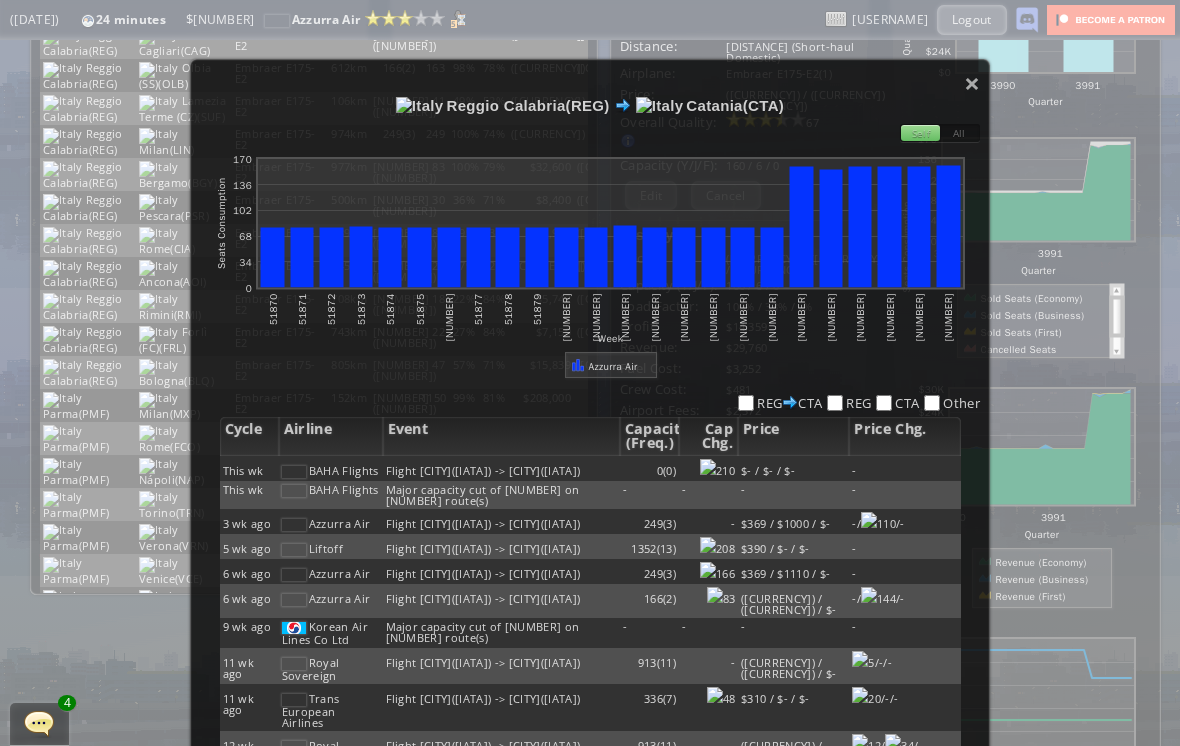 click on "[CITY]([IATA]) [CITY]([IATA])" at bounding box center [590, 105] 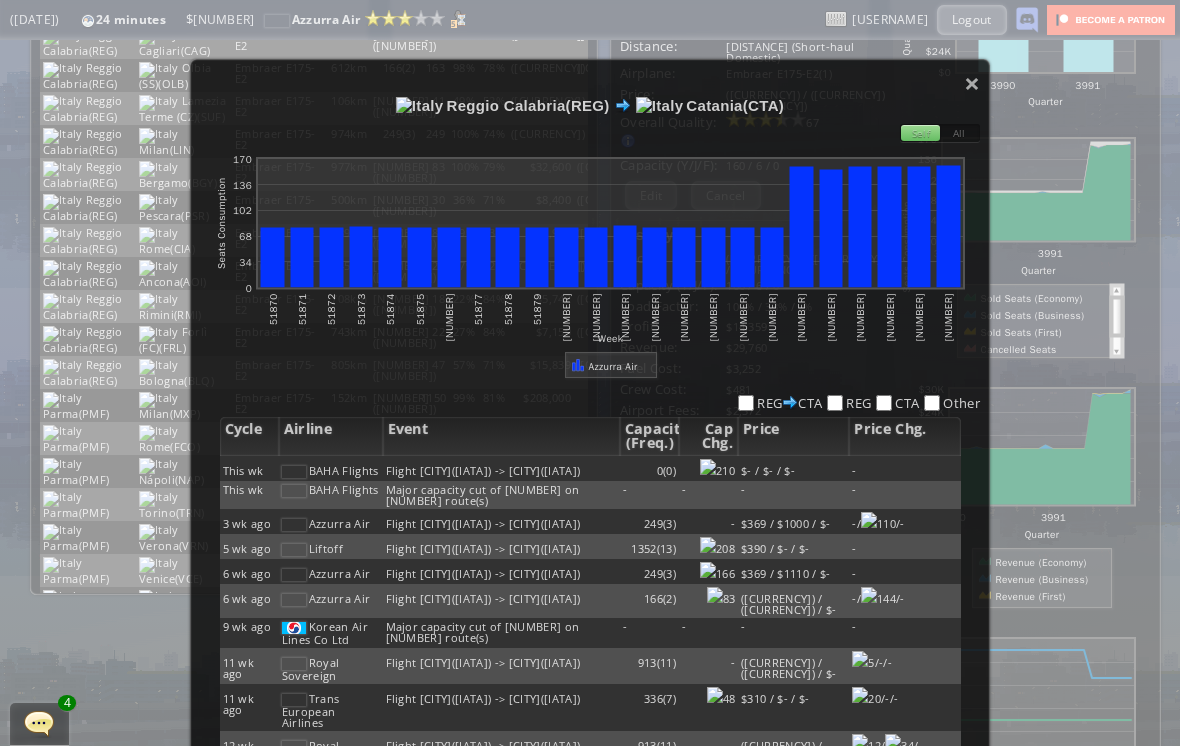 click on "×" at bounding box center [972, 83] 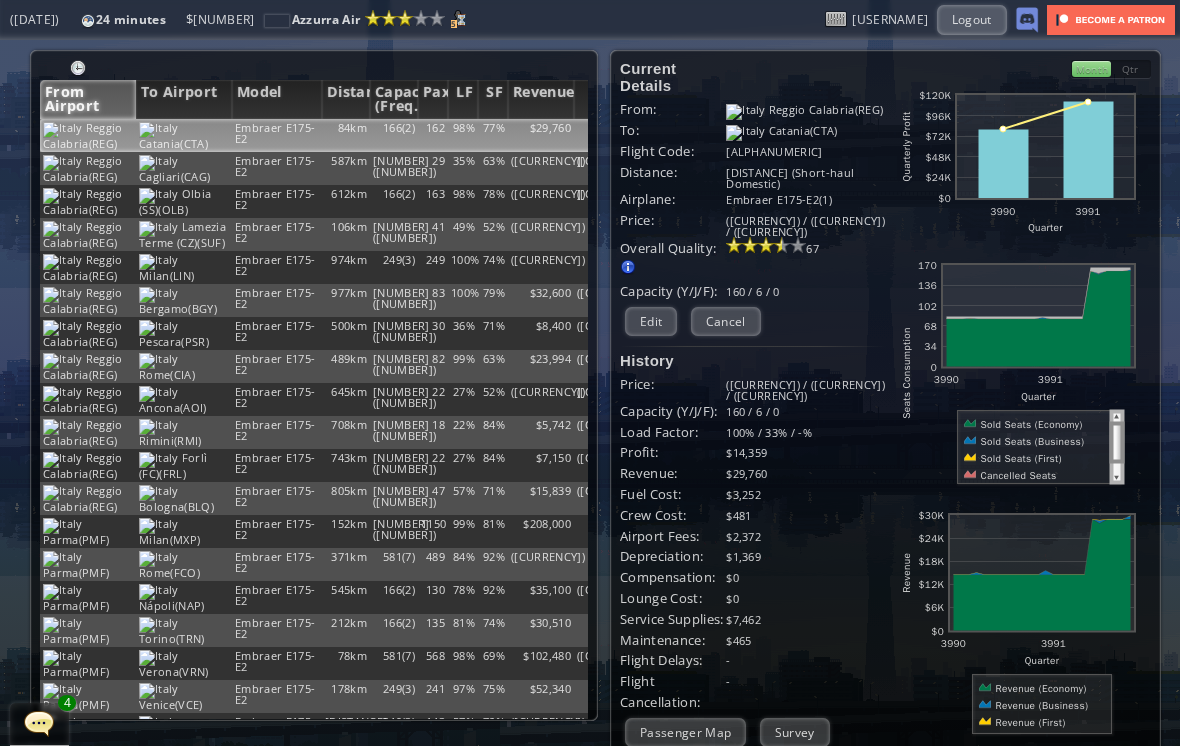 scroll, scrollTop: 0, scrollLeft: 0, axis: both 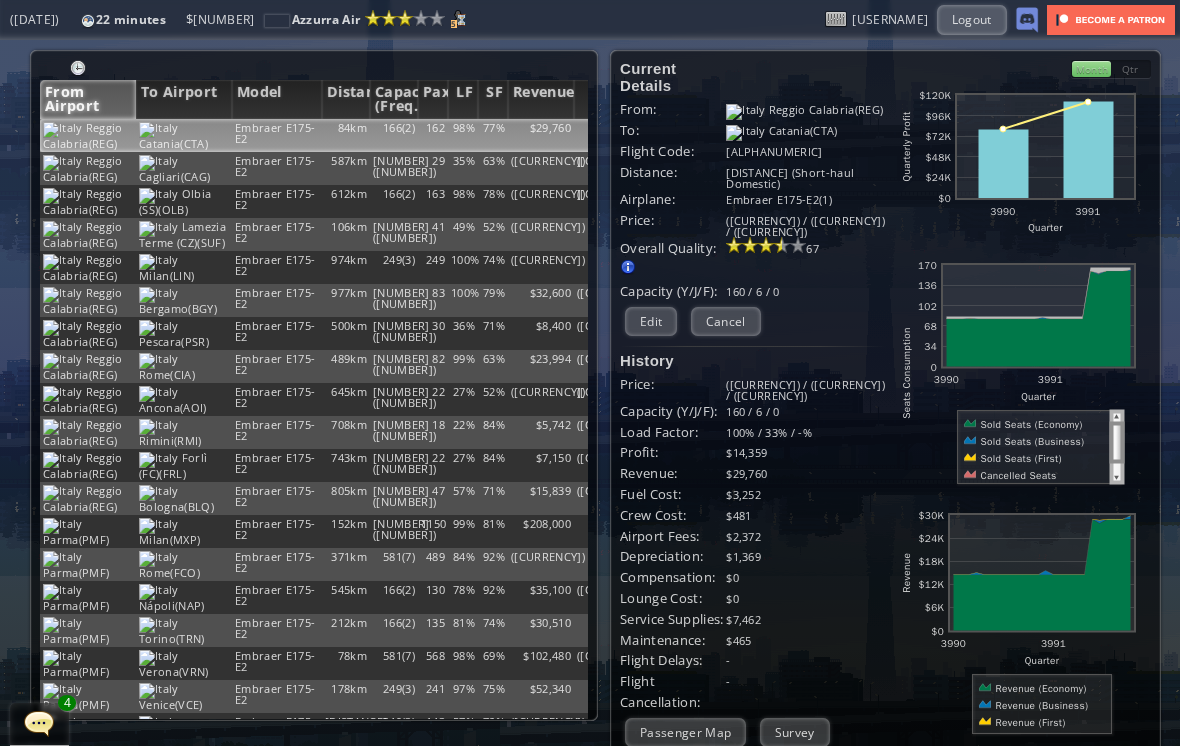 click on "([CURRENCY])" at bounding box center (541, 135) 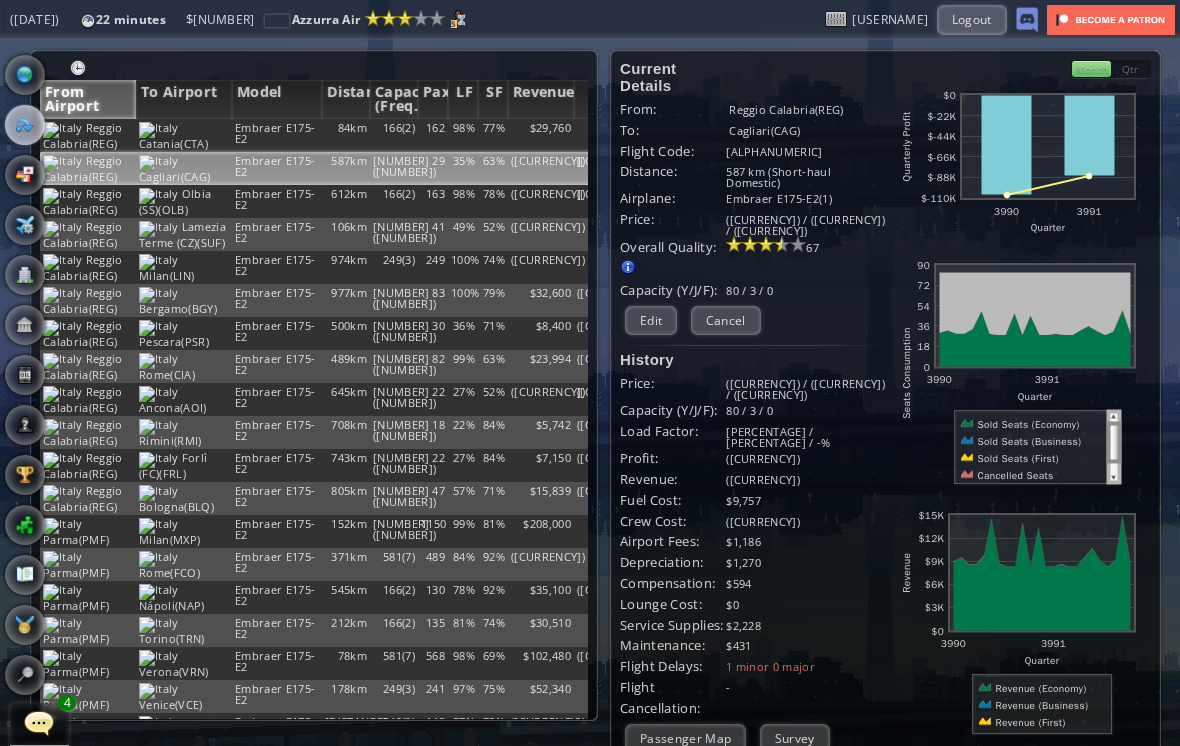 scroll, scrollTop: 0, scrollLeft: 0, axis: both 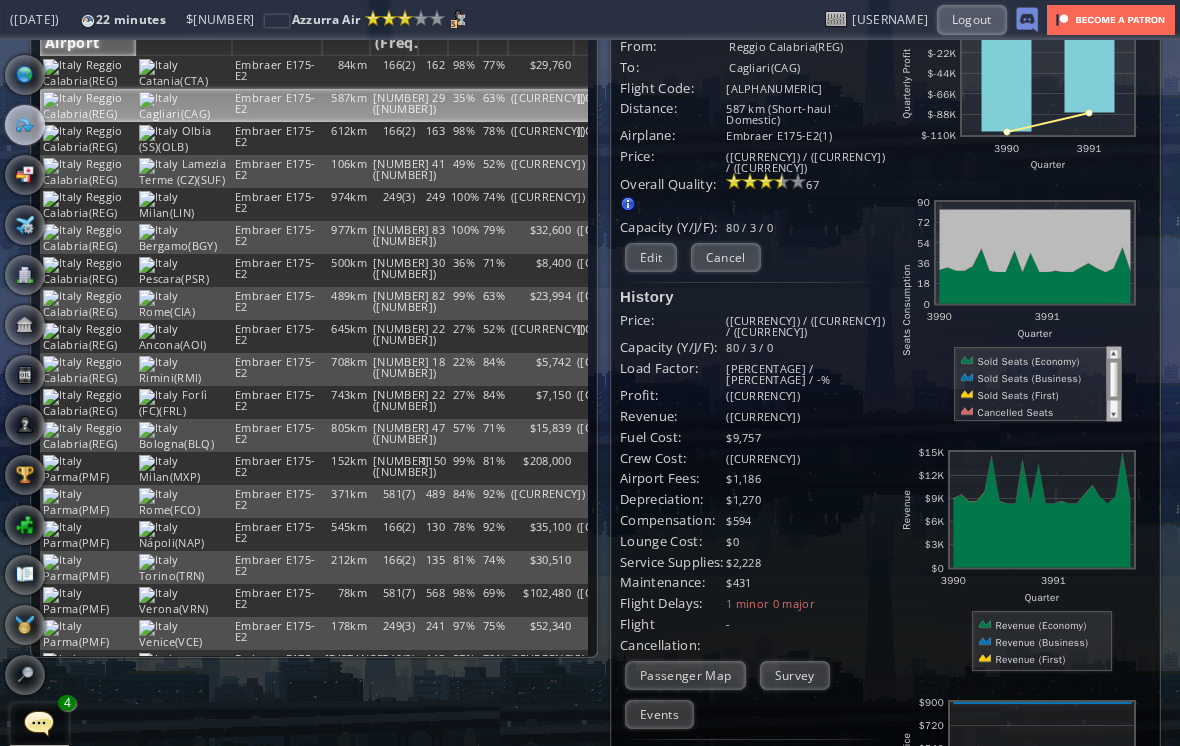 click on "Events" at bounding box center (659, 714) 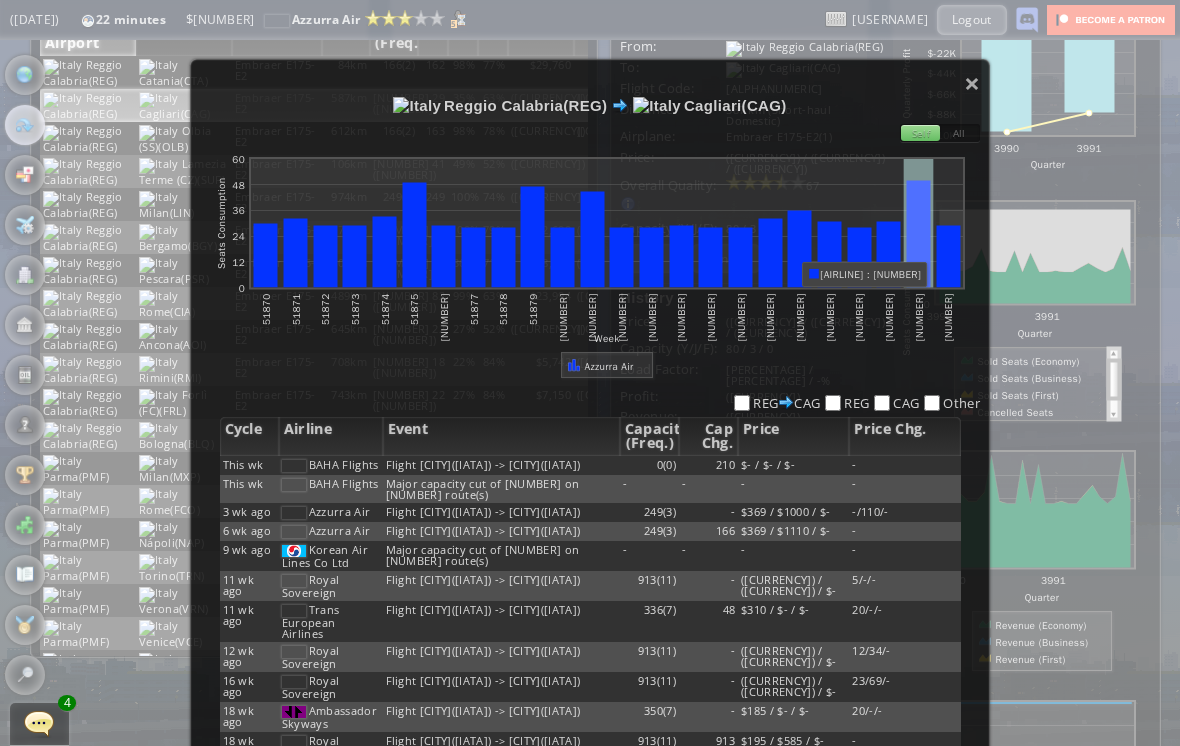 click at bounding box center [919, 223] 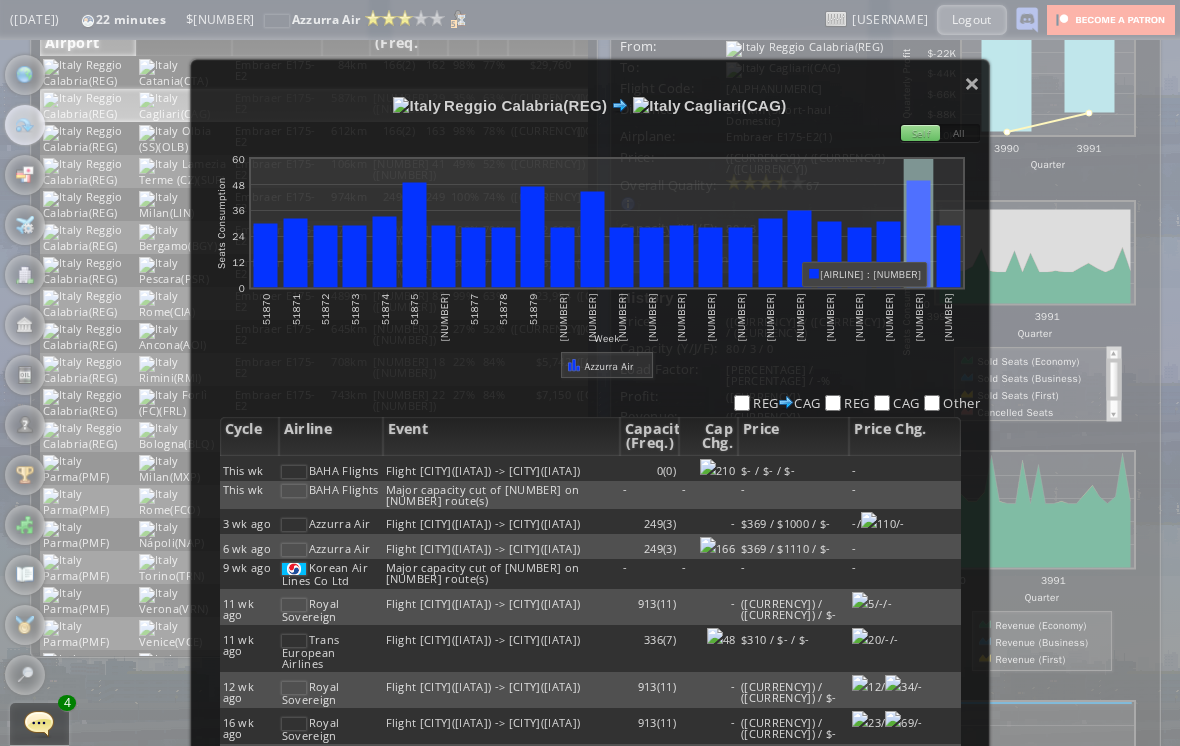 click on "×" at bounding box center [972, 83] 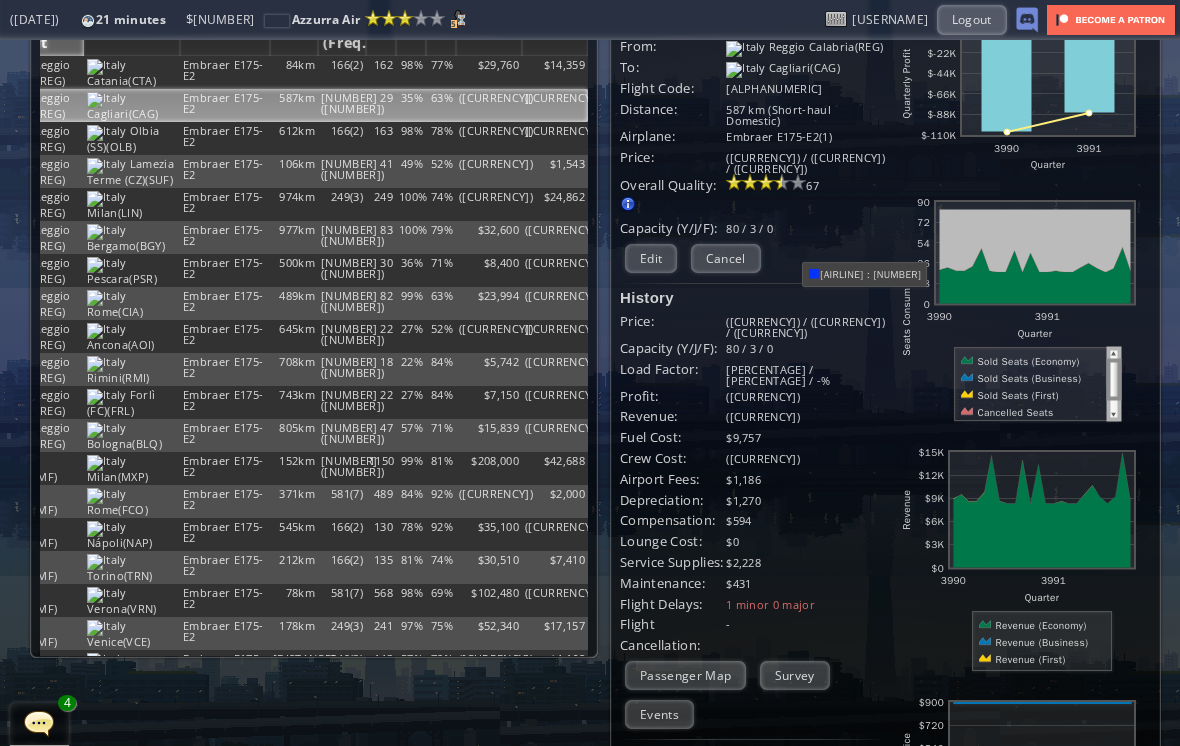 scroll, scrollTop: 0, scrollLeft: 52, axis: horizontal 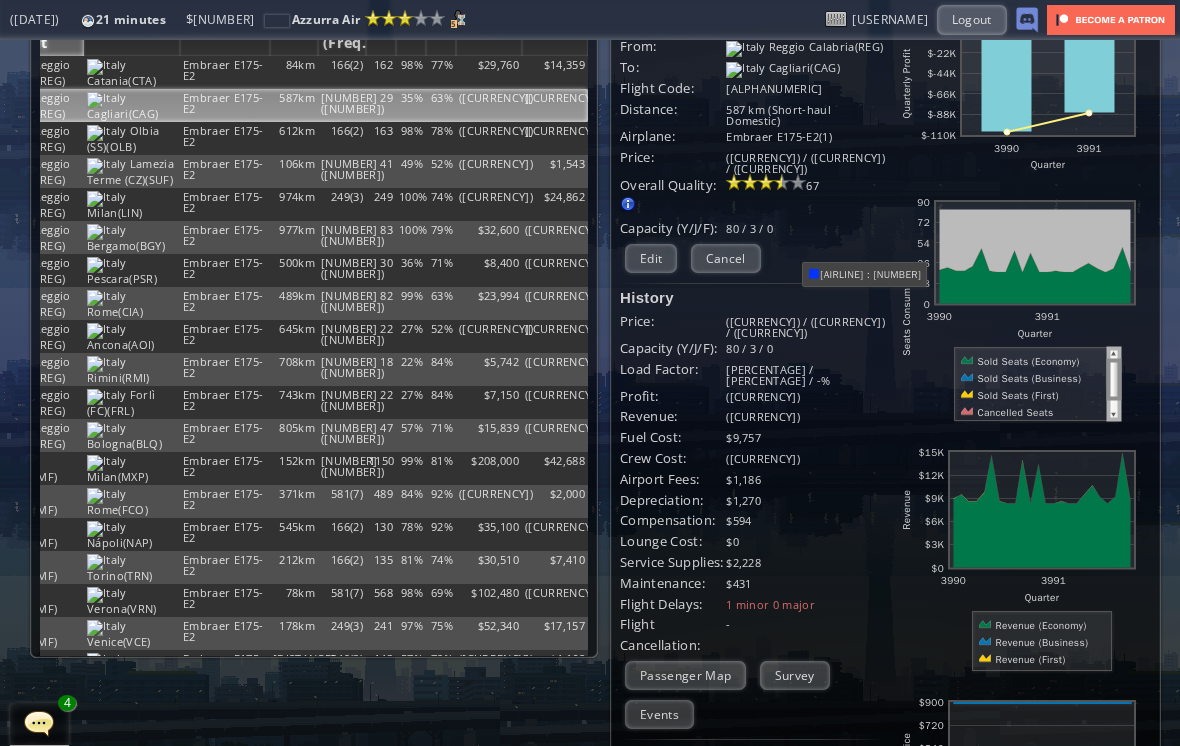 click on "$8,400" at bounding box center [489, 72] 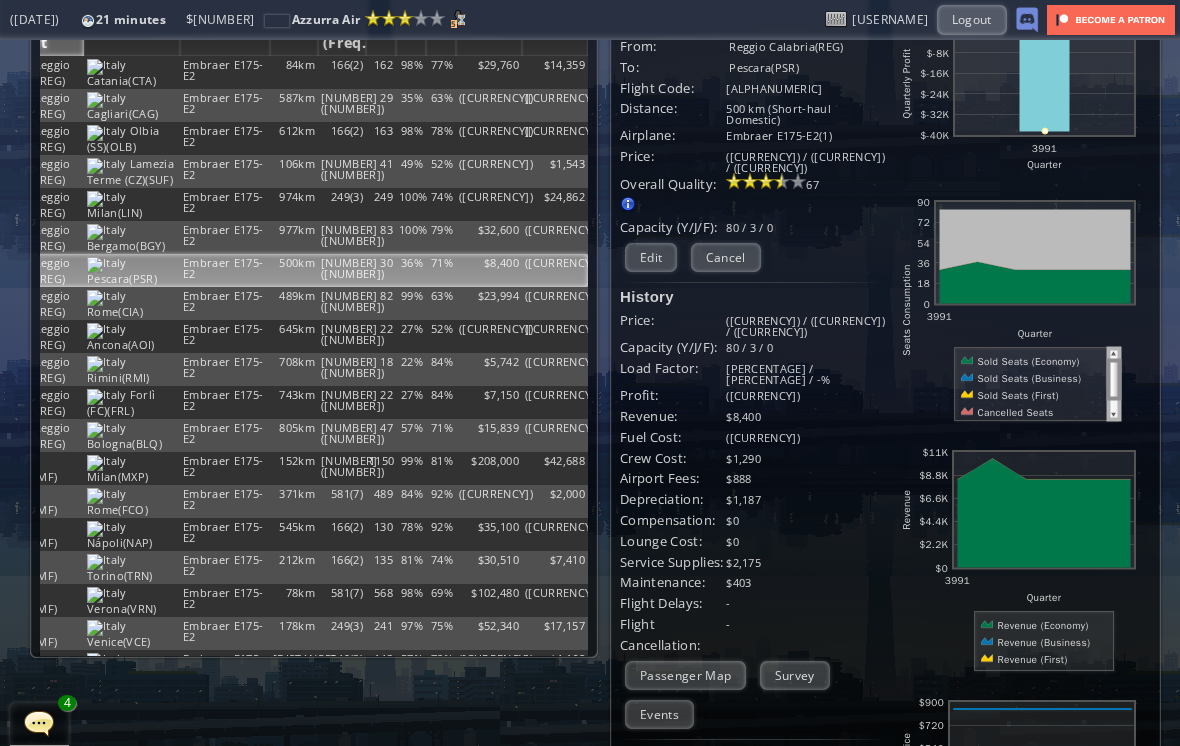 click on "Events" at bounding box center [659, 714] 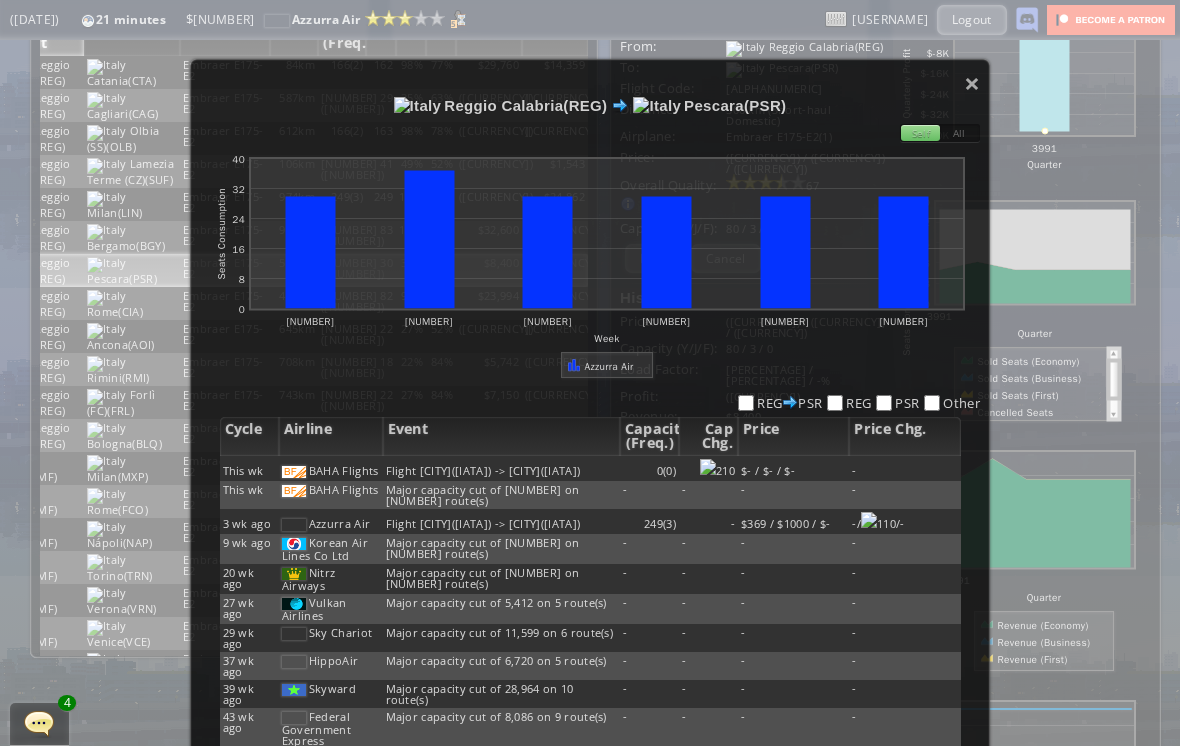 click on "×" at bounding box center [972, 83] 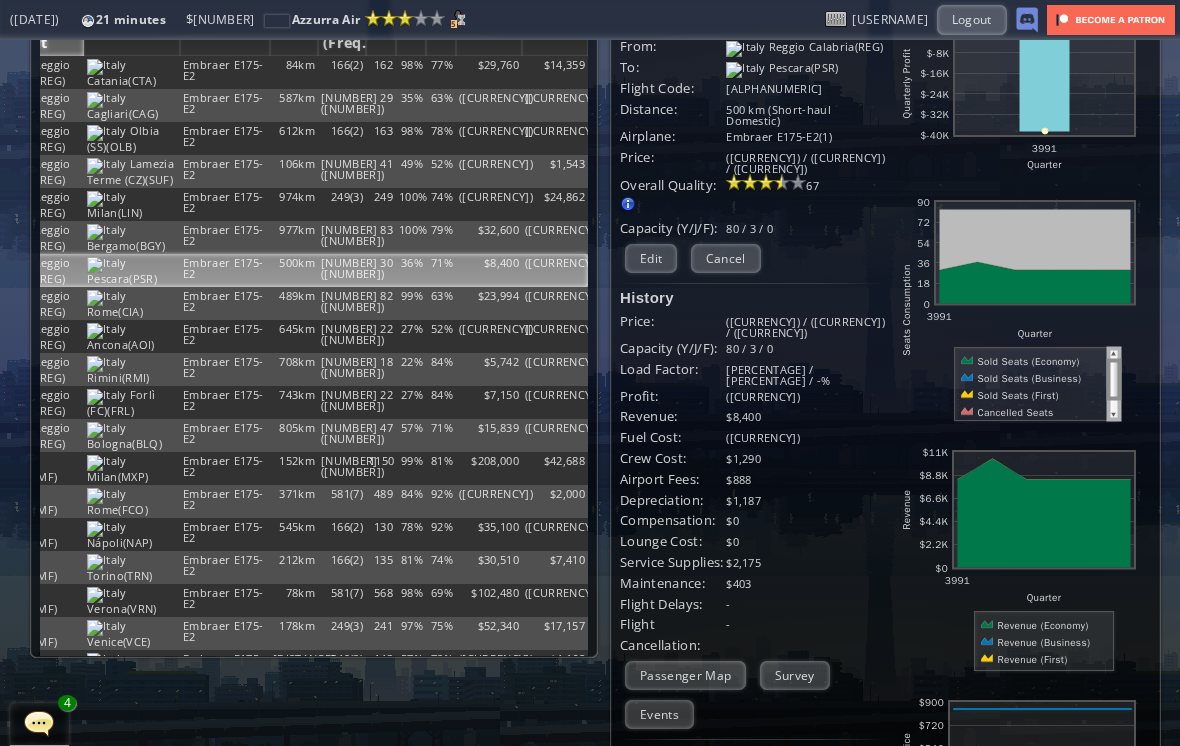 click on "$208,000" at bounding box center (489, 72) 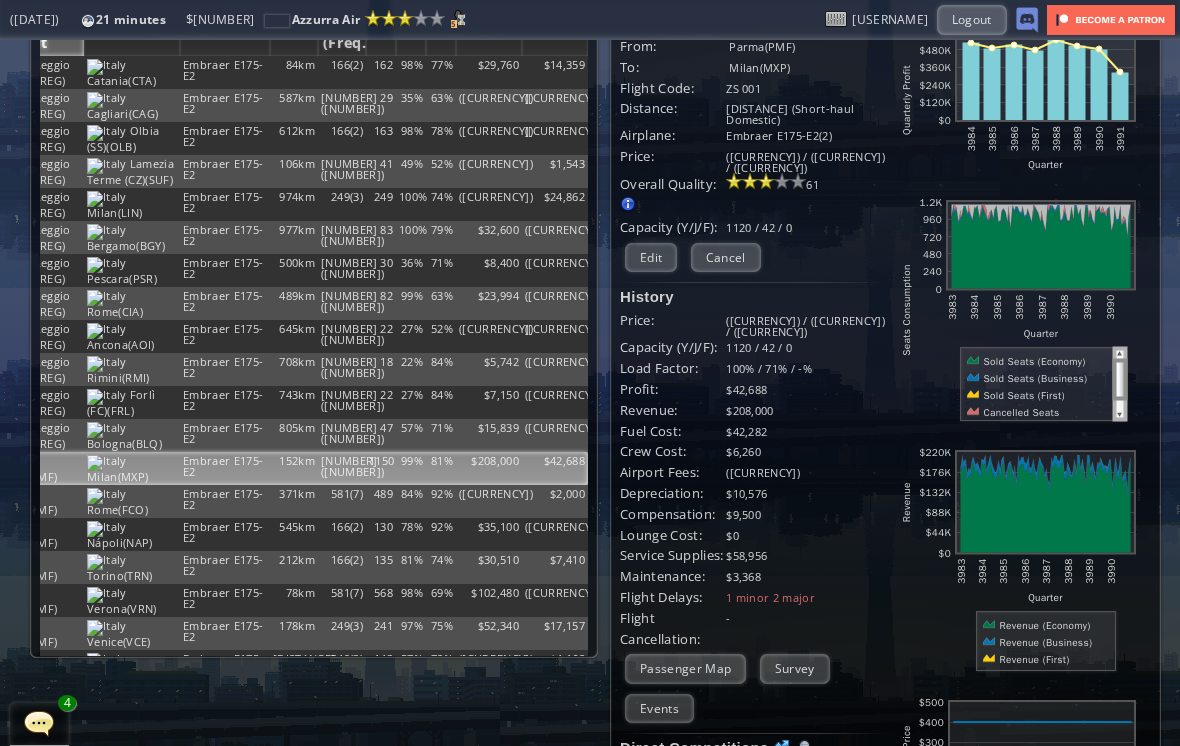 click on "([CURRENCY])" at bounding box center (555, 72) 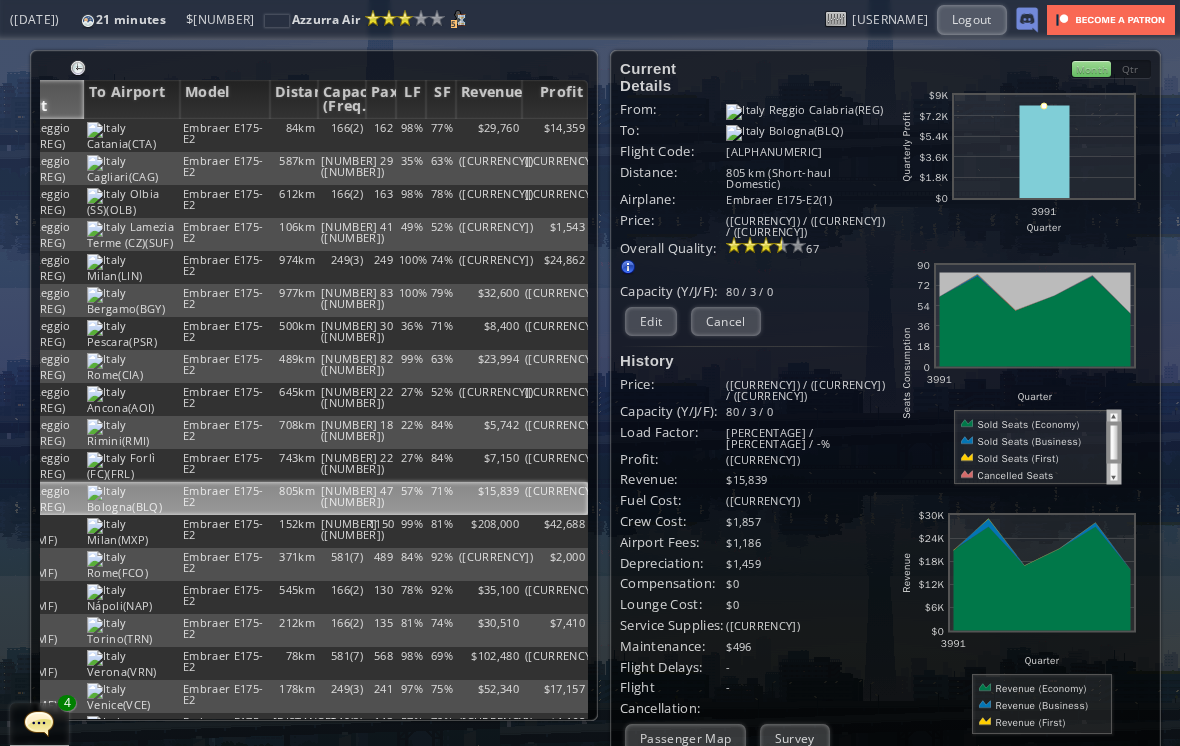 scroll, scrollTop: 0, scrollLeft: 0, axis: both 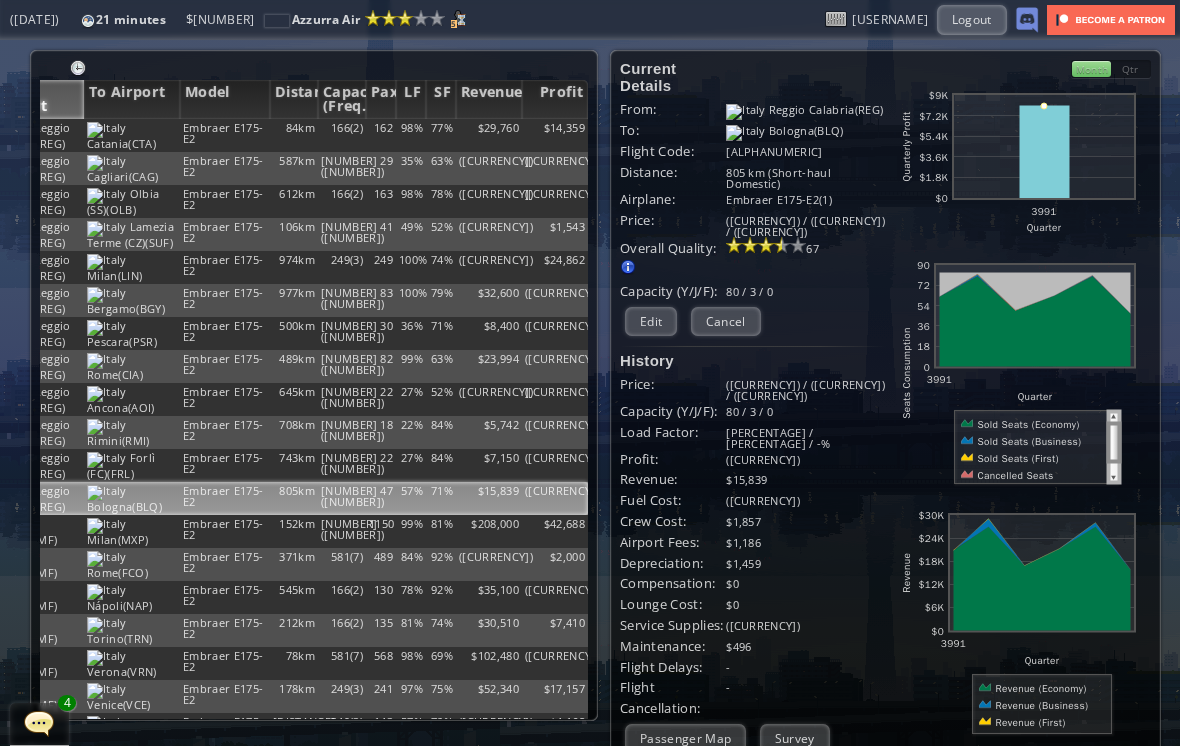click on "To Airport" at bounding box center [132, 99] 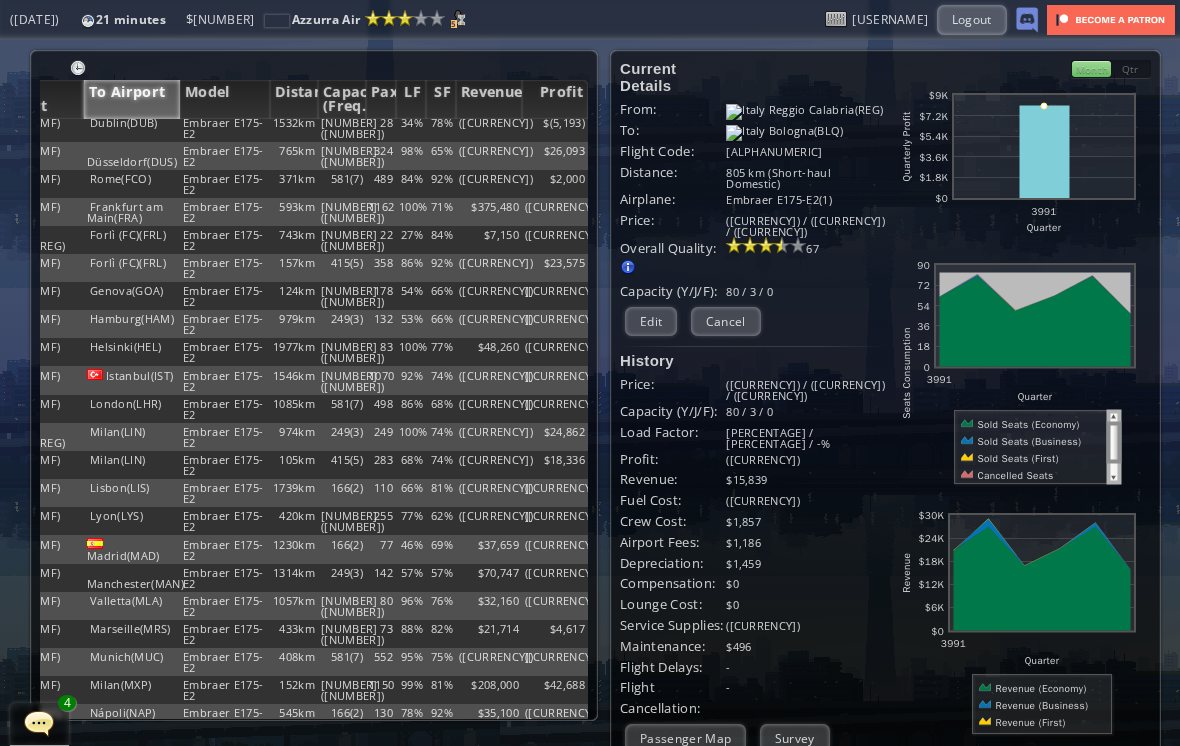 scroll, scrollTop: 737, scrollLeft: 0, axis: vertical 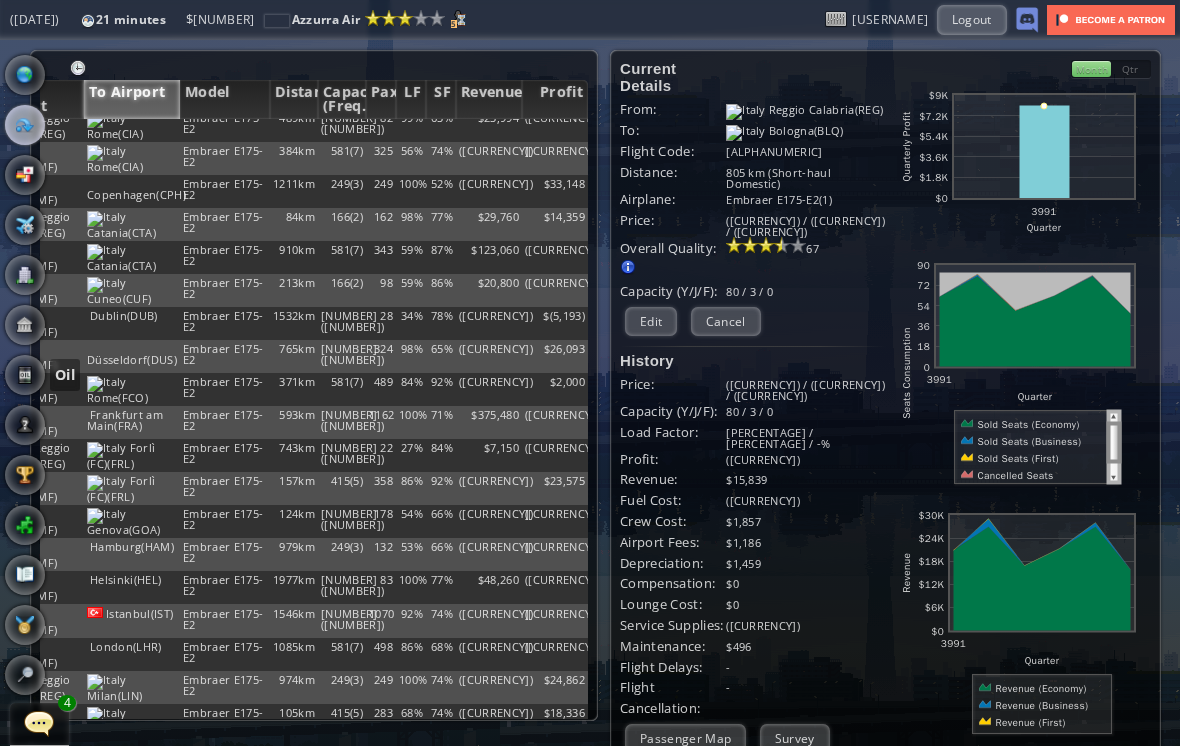 click at bounding box center (25, 375) 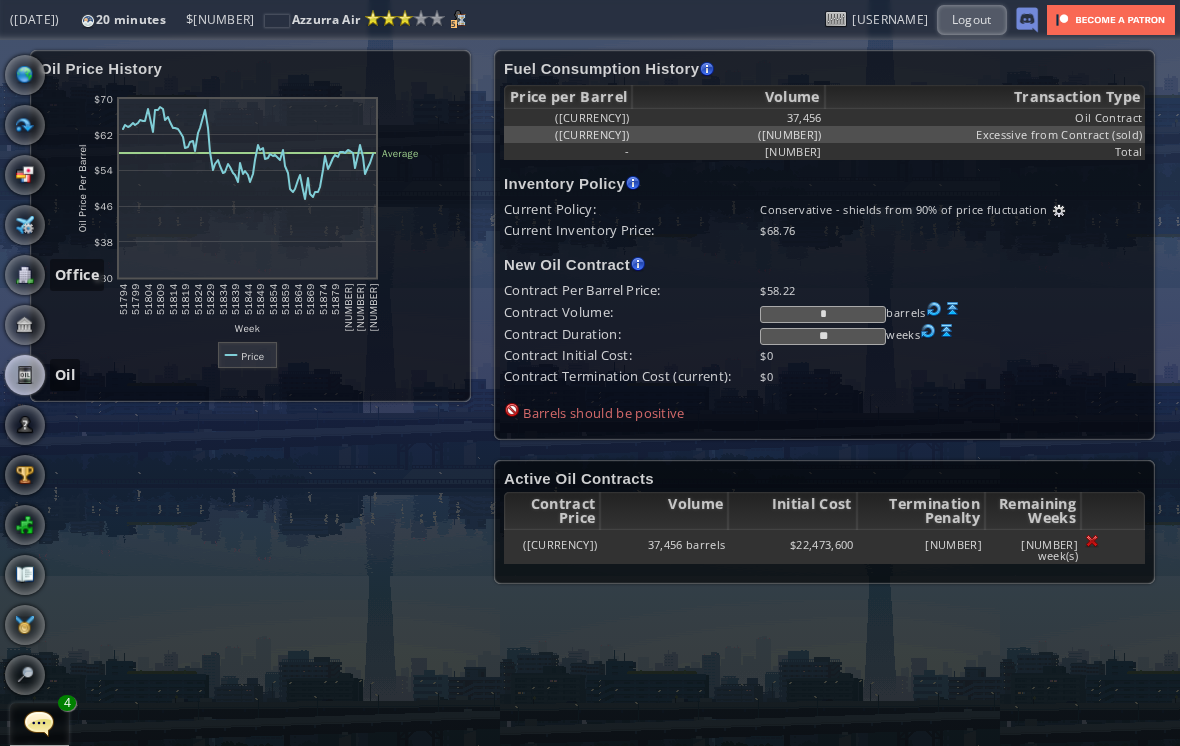click at bounding box center (25, 275) 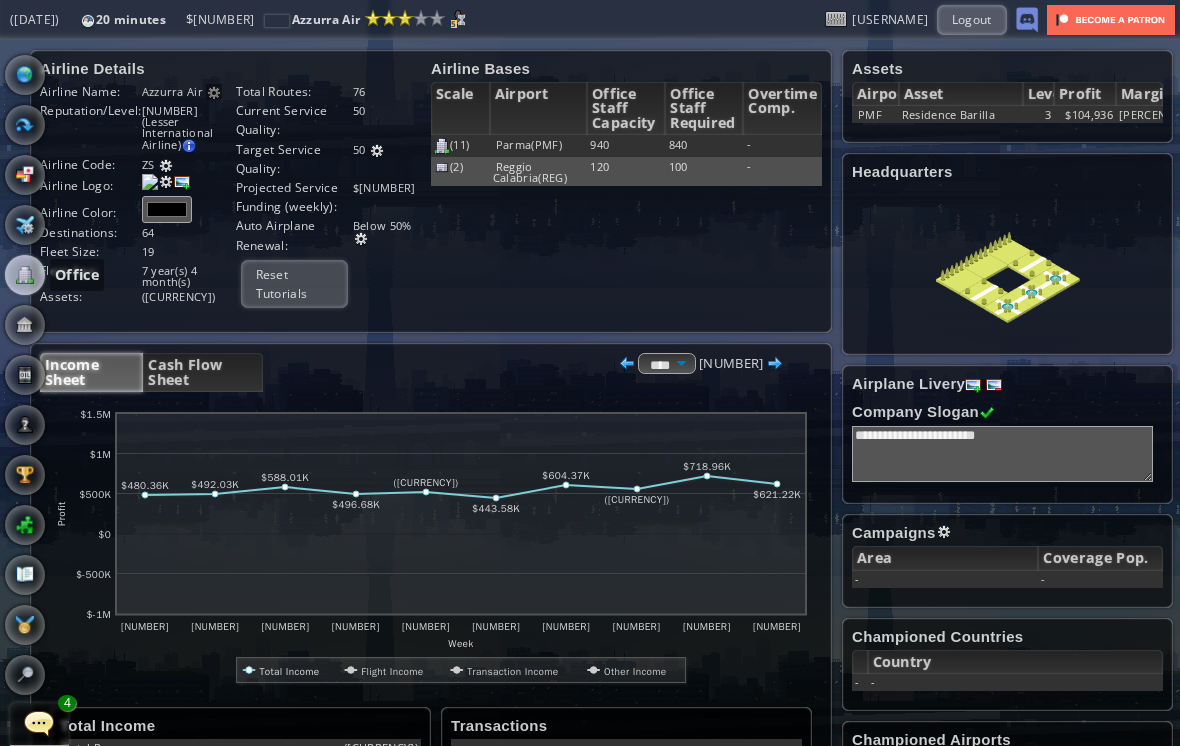 click at bounding box center [25, 225] 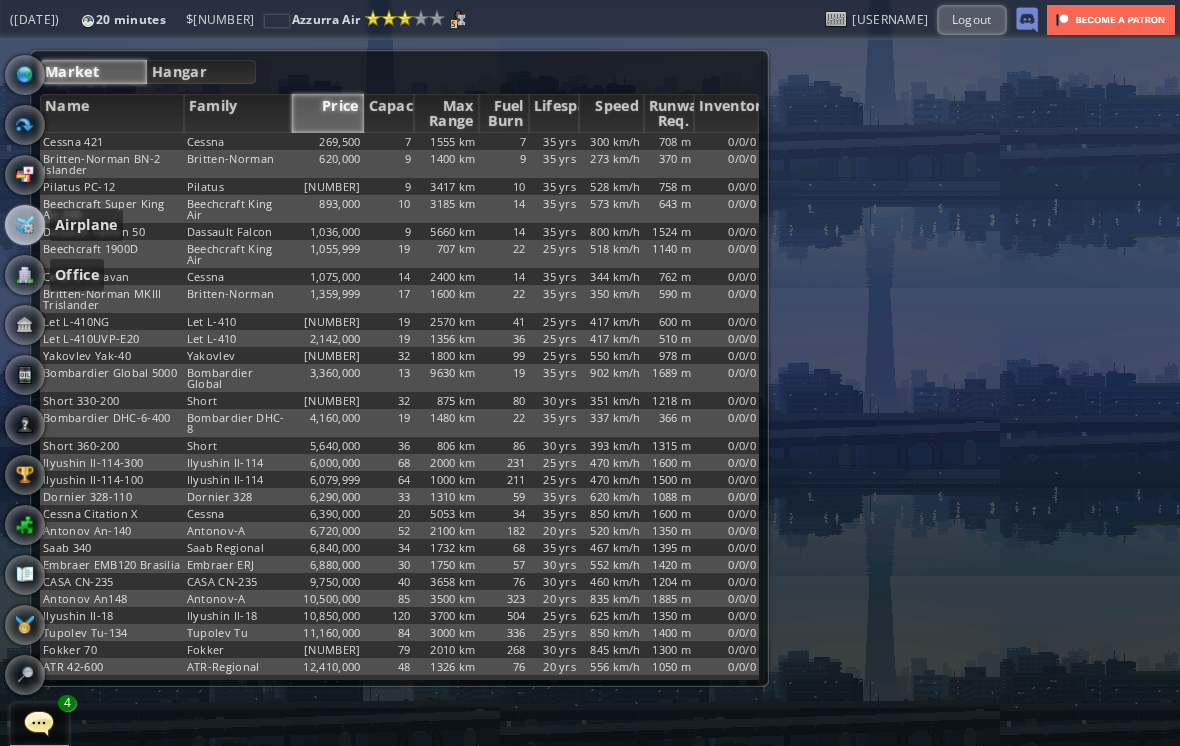 click at bounding box center [25, 275] 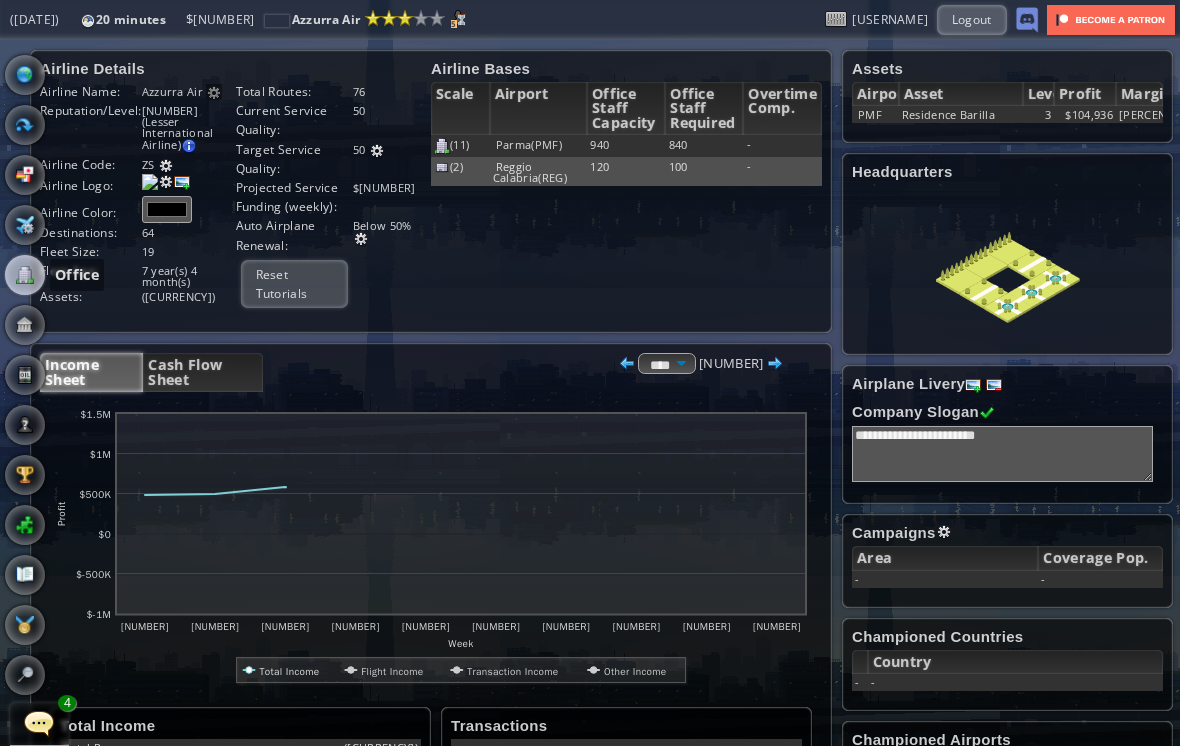 click on "Cash Flow Sheet" at bounding box center [202, 372] 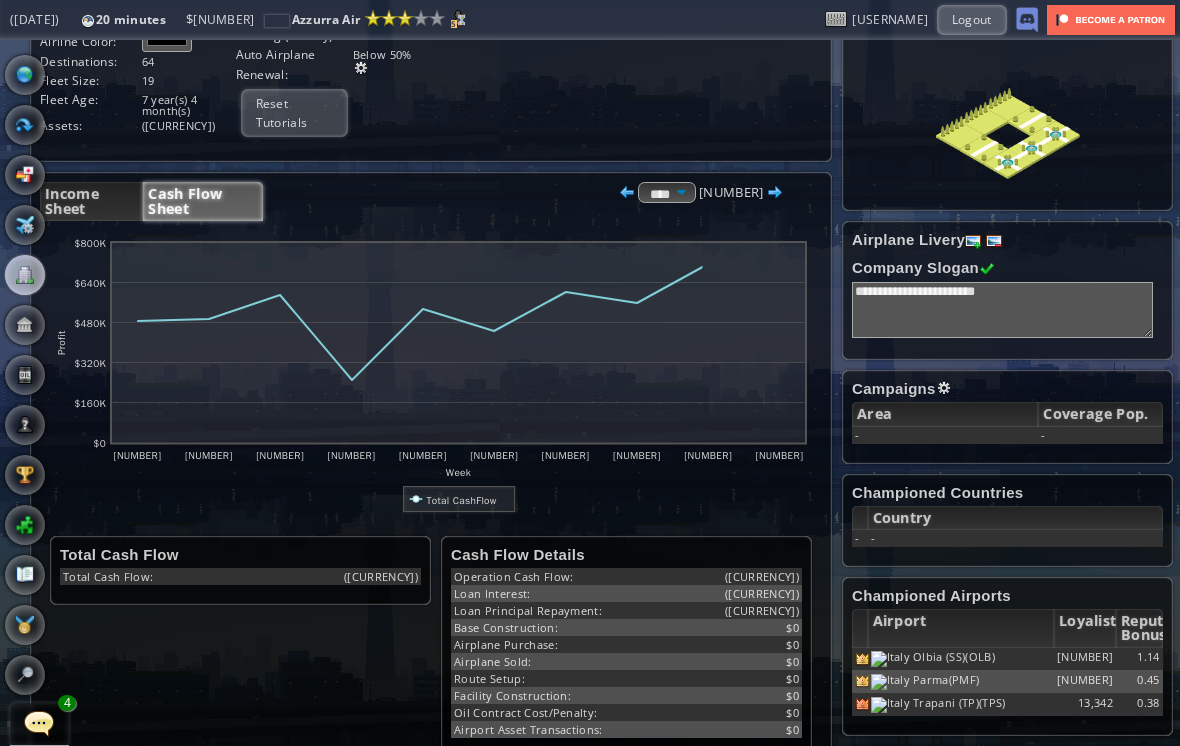 scroll, scrollTop: 171, scrollLeft: 0, axis: vertical 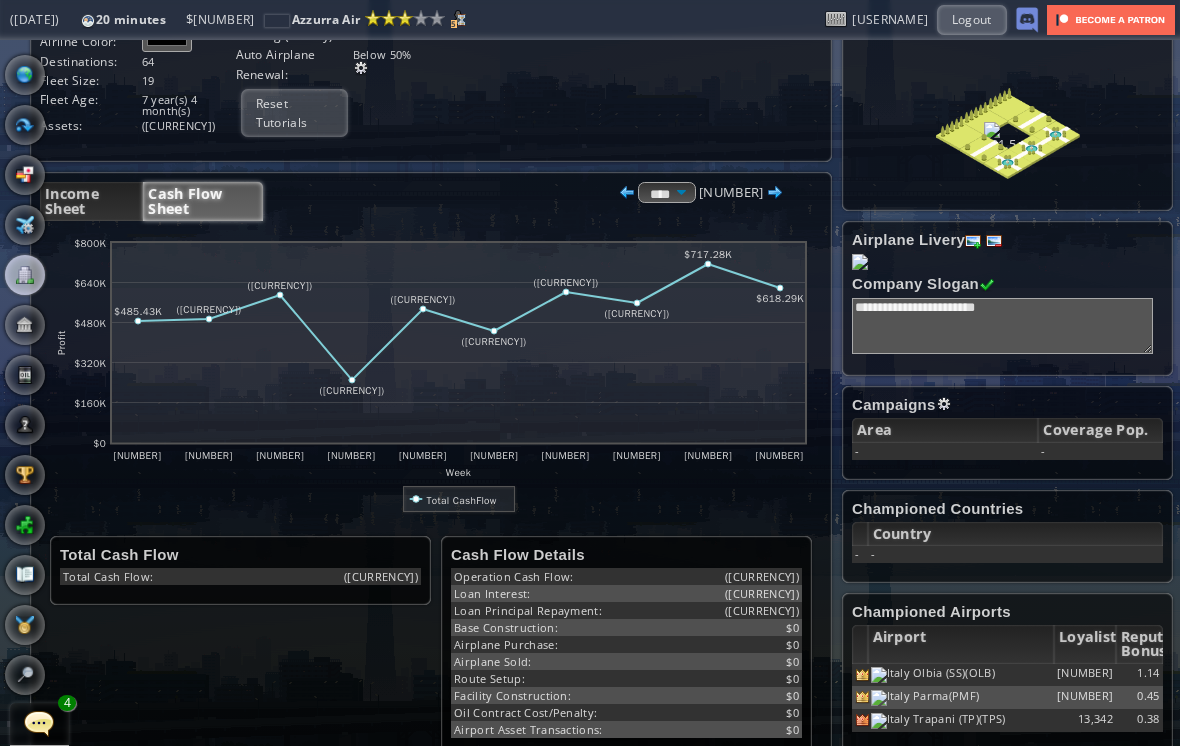click at bounding box center (39, 723) 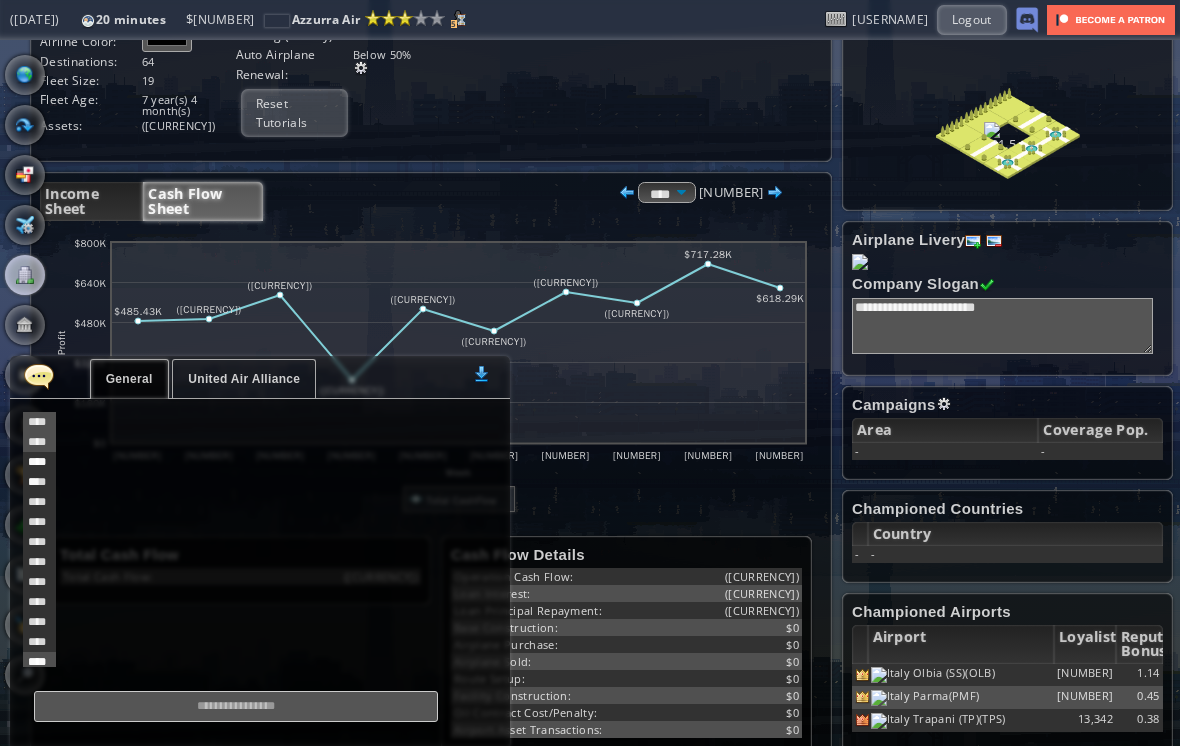 scroll, scrollTop: 478, scrollLeft: 0, axis: vertical 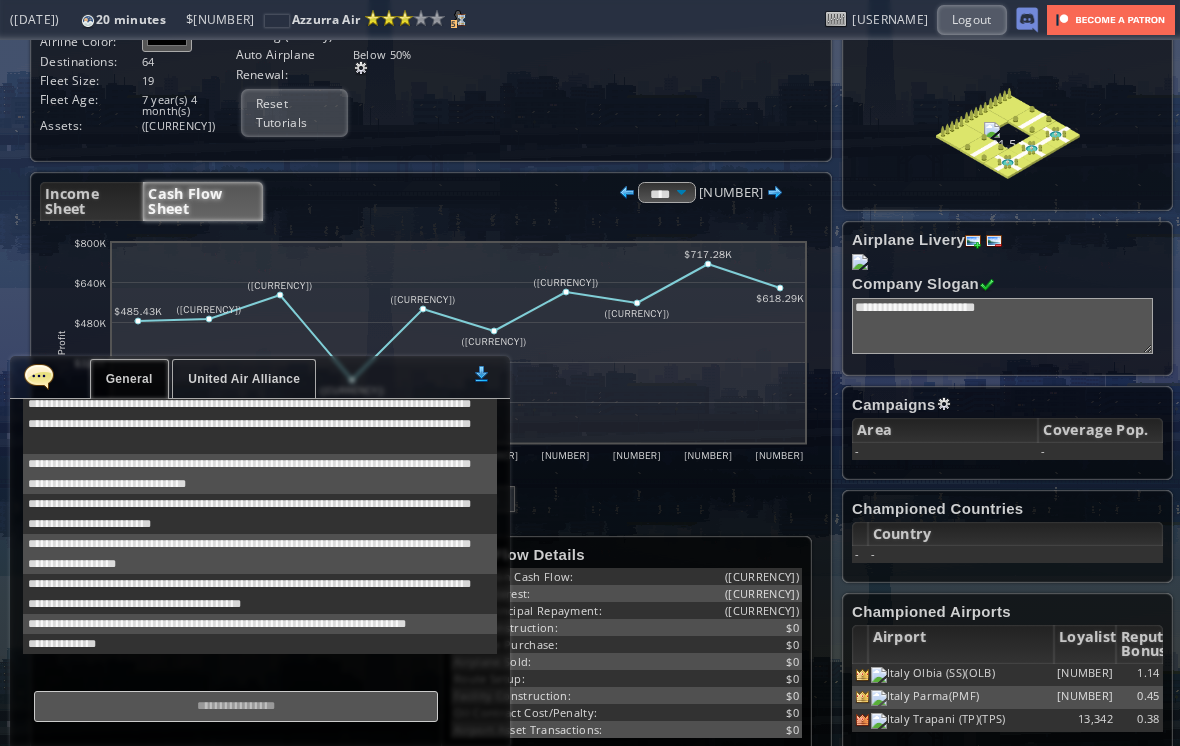 click on "United Air Alliance" at bounding box center [244, 379] 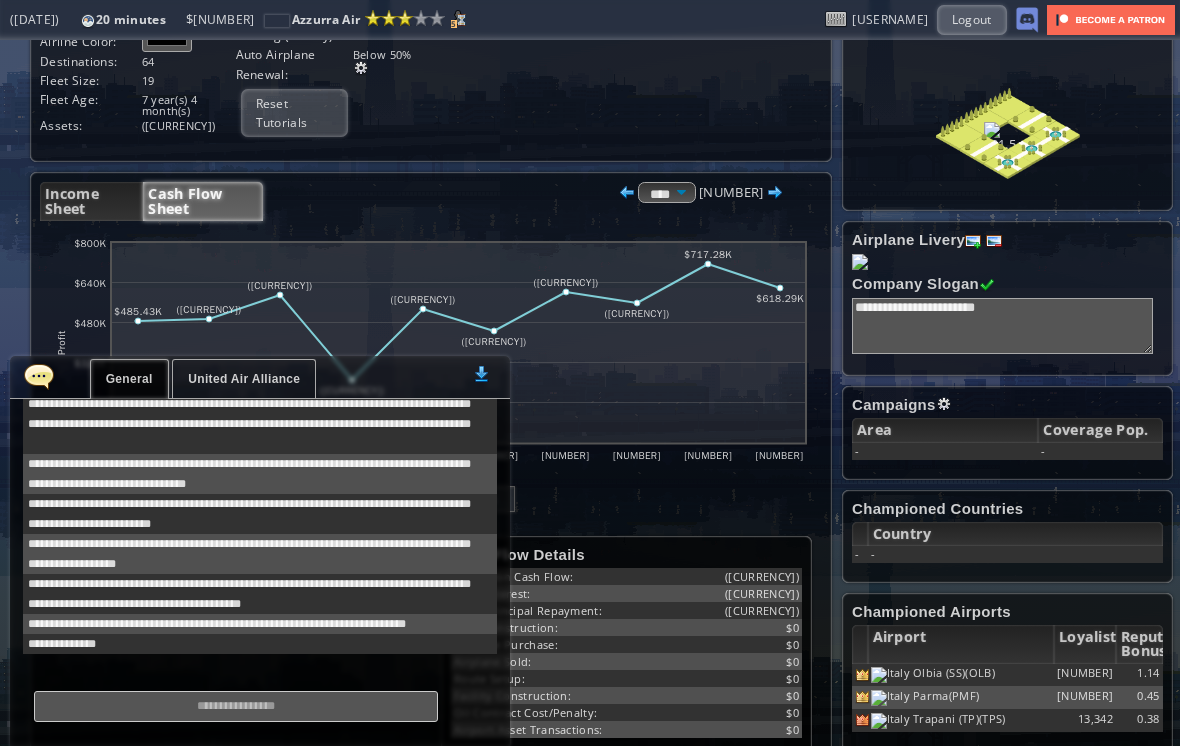 scroll, scrollTop: 101, scrollLeft: 0, axis: vertical 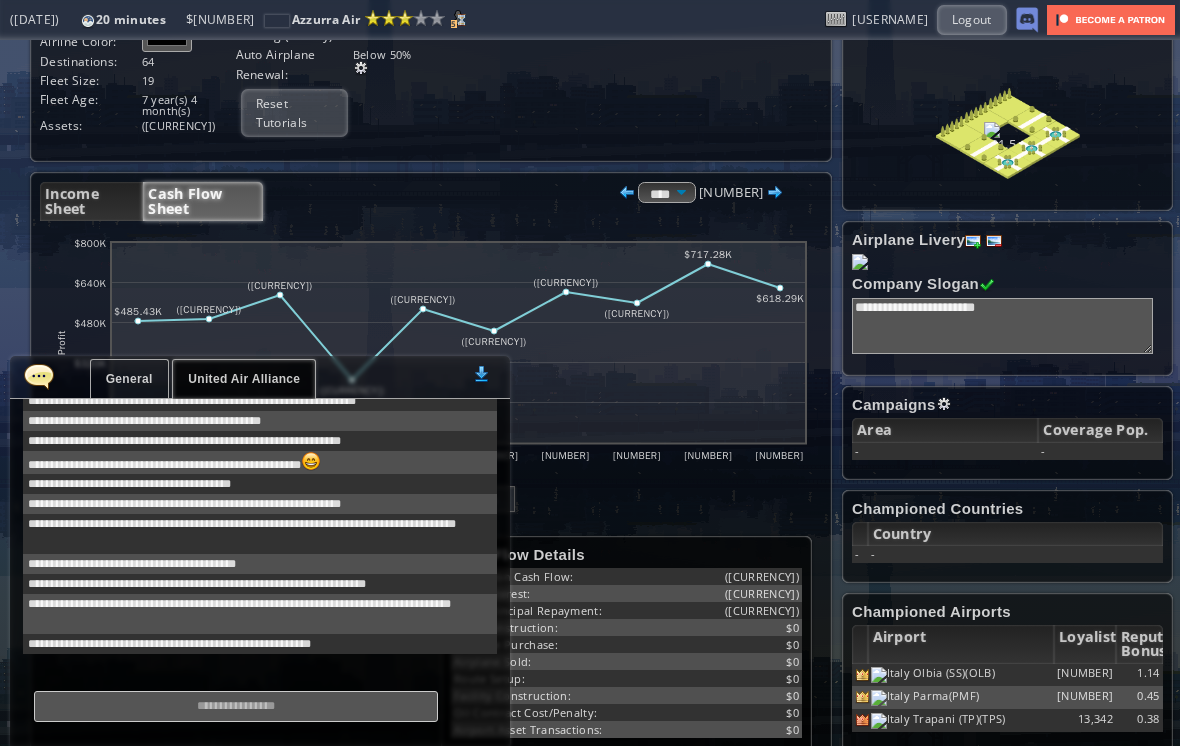 click at bounding box center [39, 376] 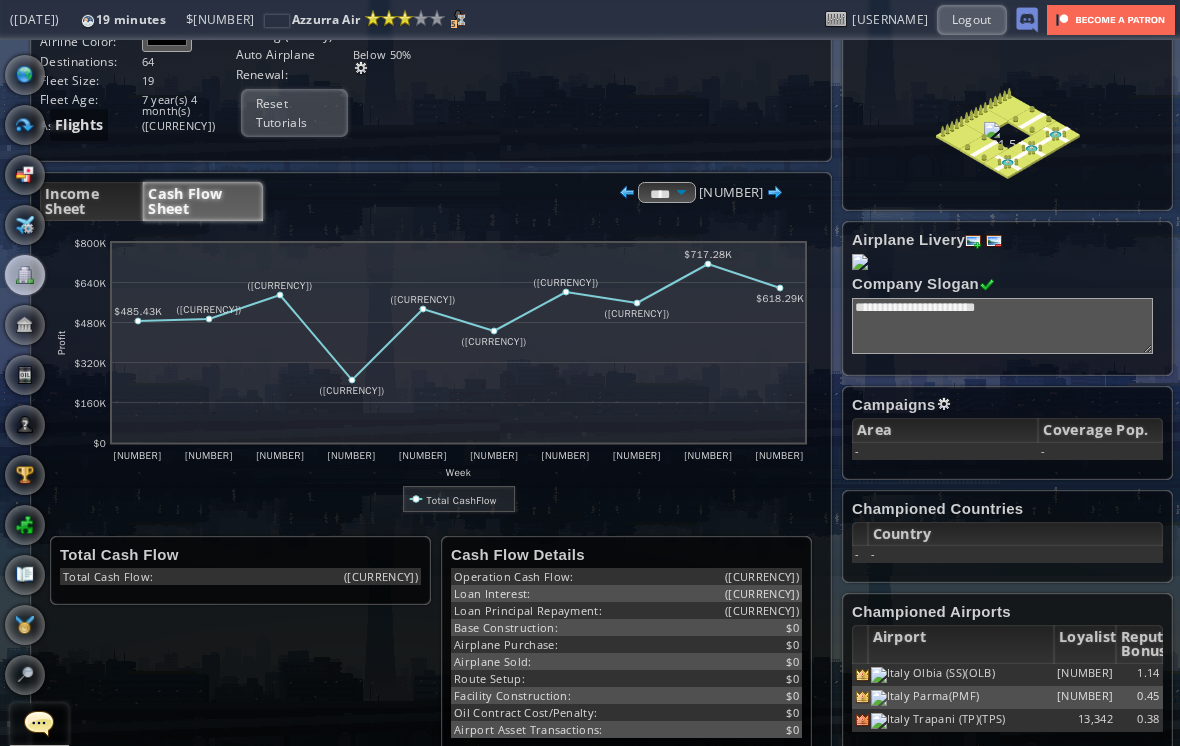 click at bounding box center [25, 125] 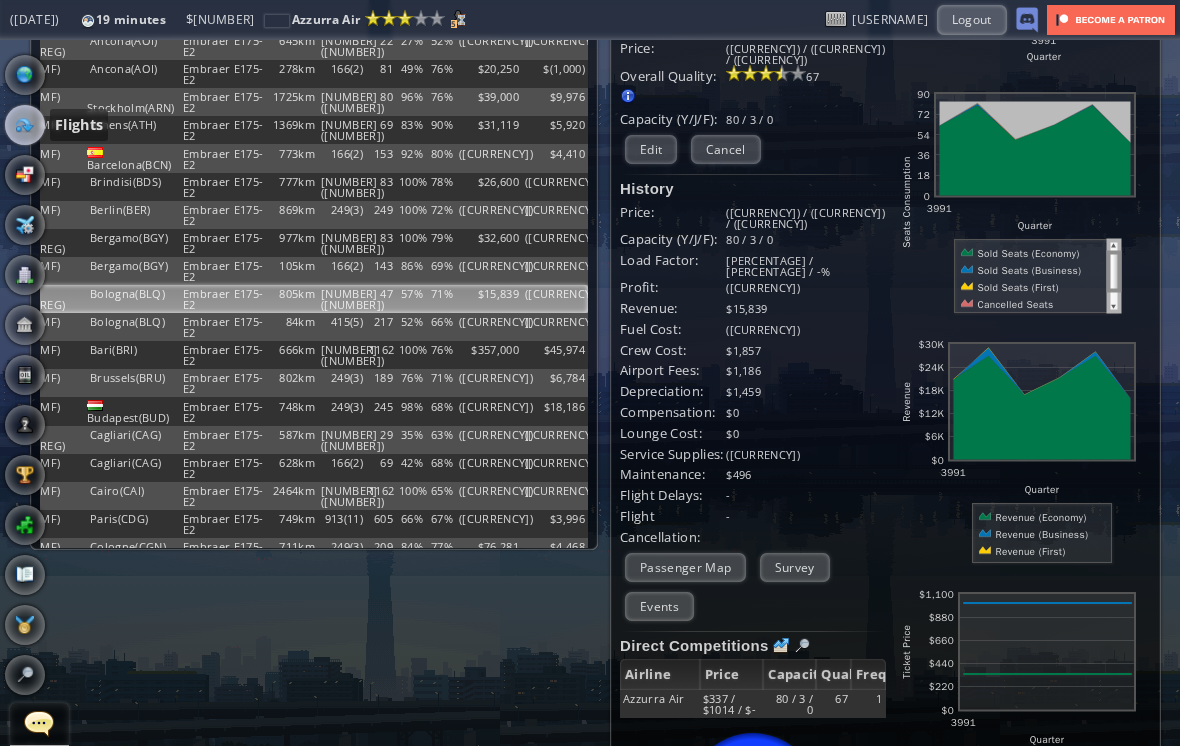 scroll, scrollTop: -10, scrollLeft: 0, axis: vertical 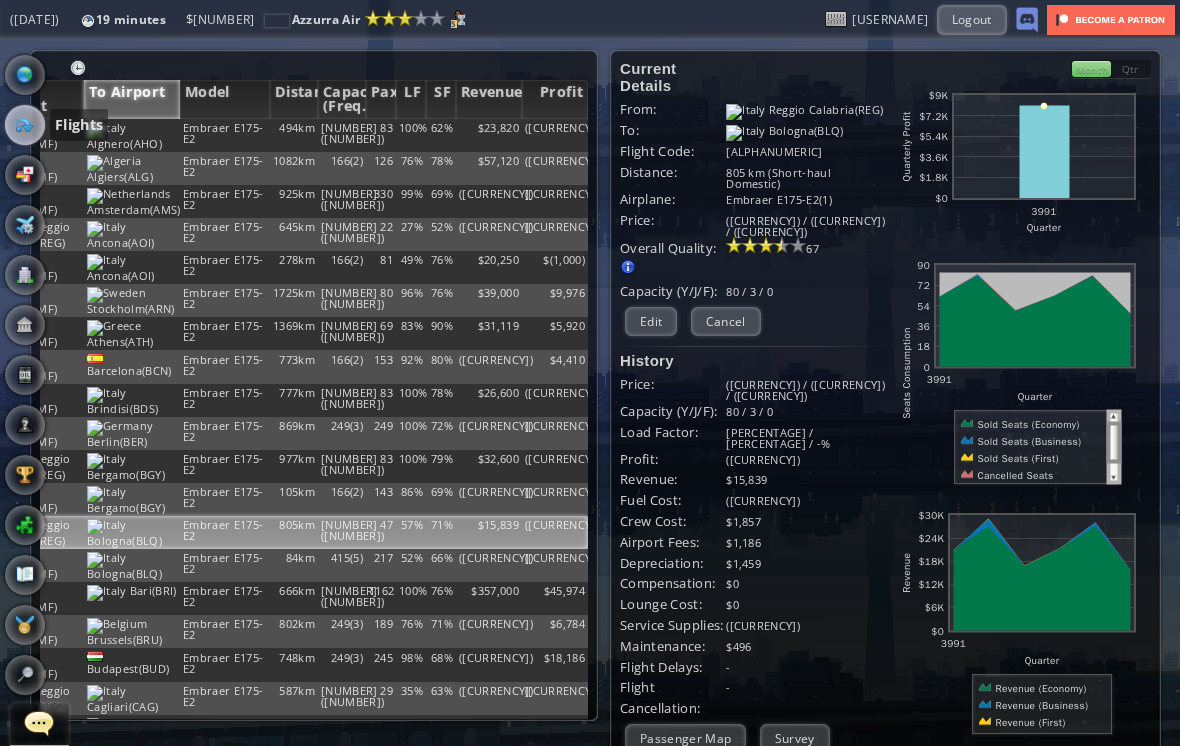 click on "From Airport" at bounding box center (36, 99) 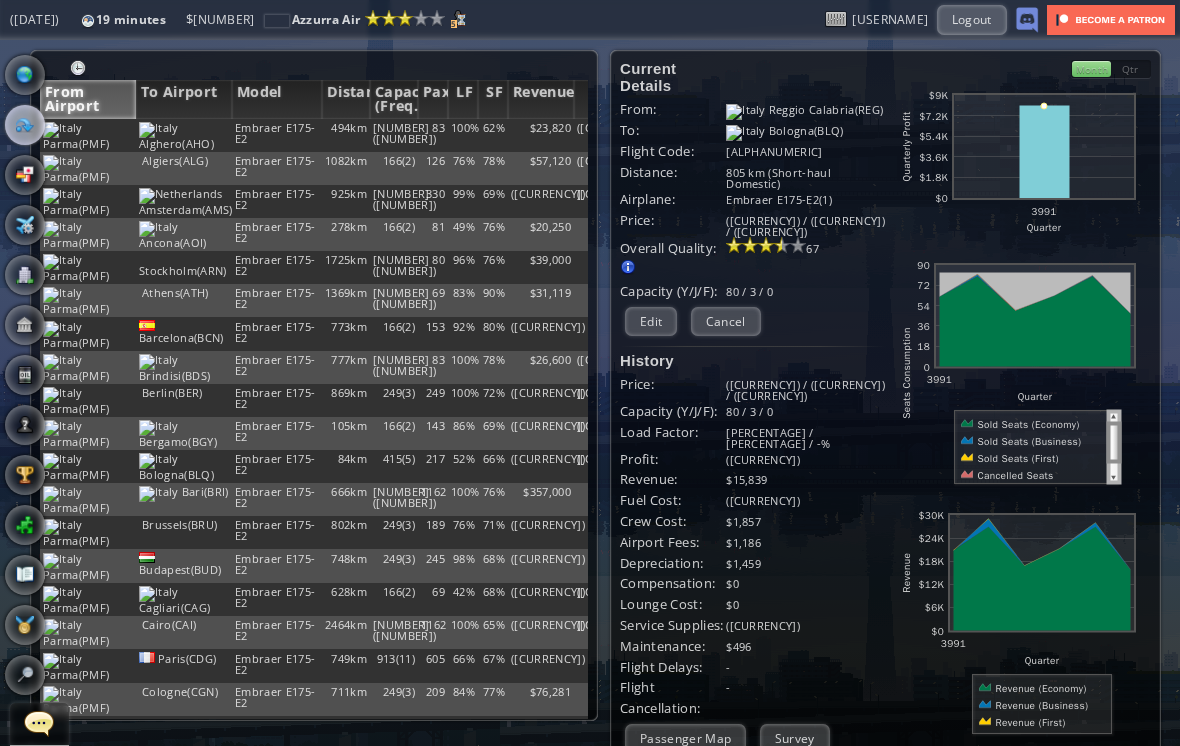 scroll, scrollTop: 0, scrollLeft: 0, axis: both 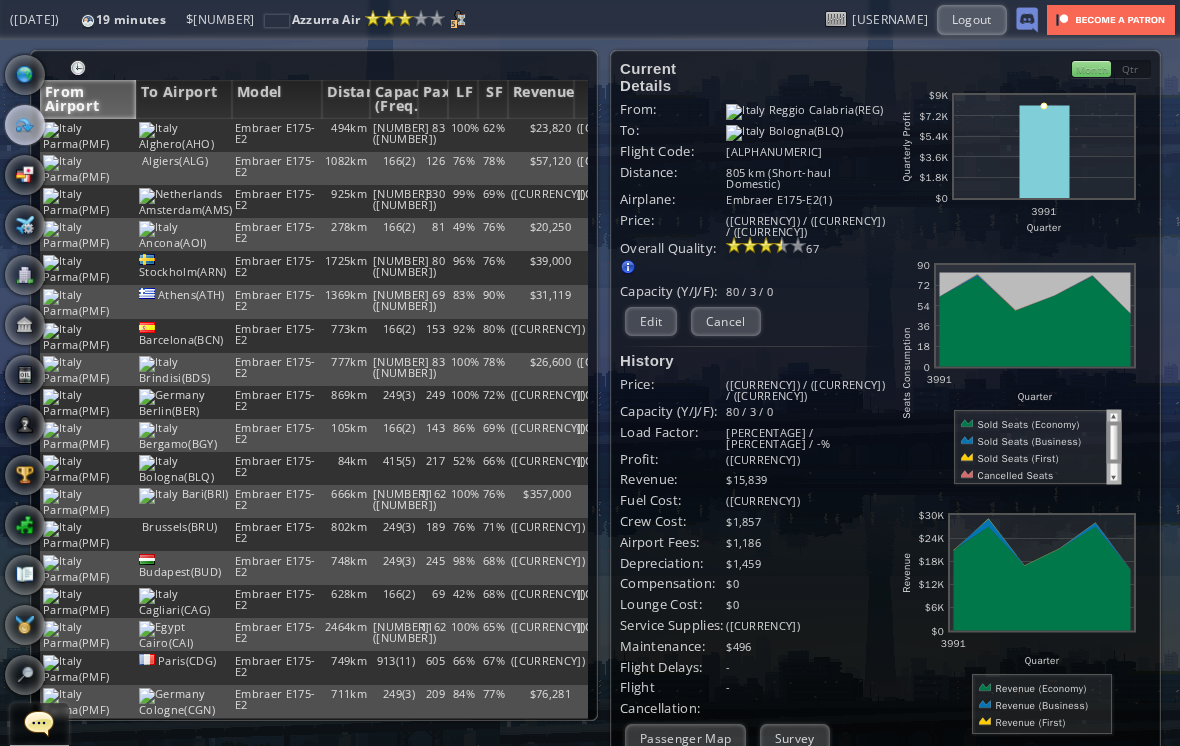 click on "From Airport" at bounding box center (88, 99) 